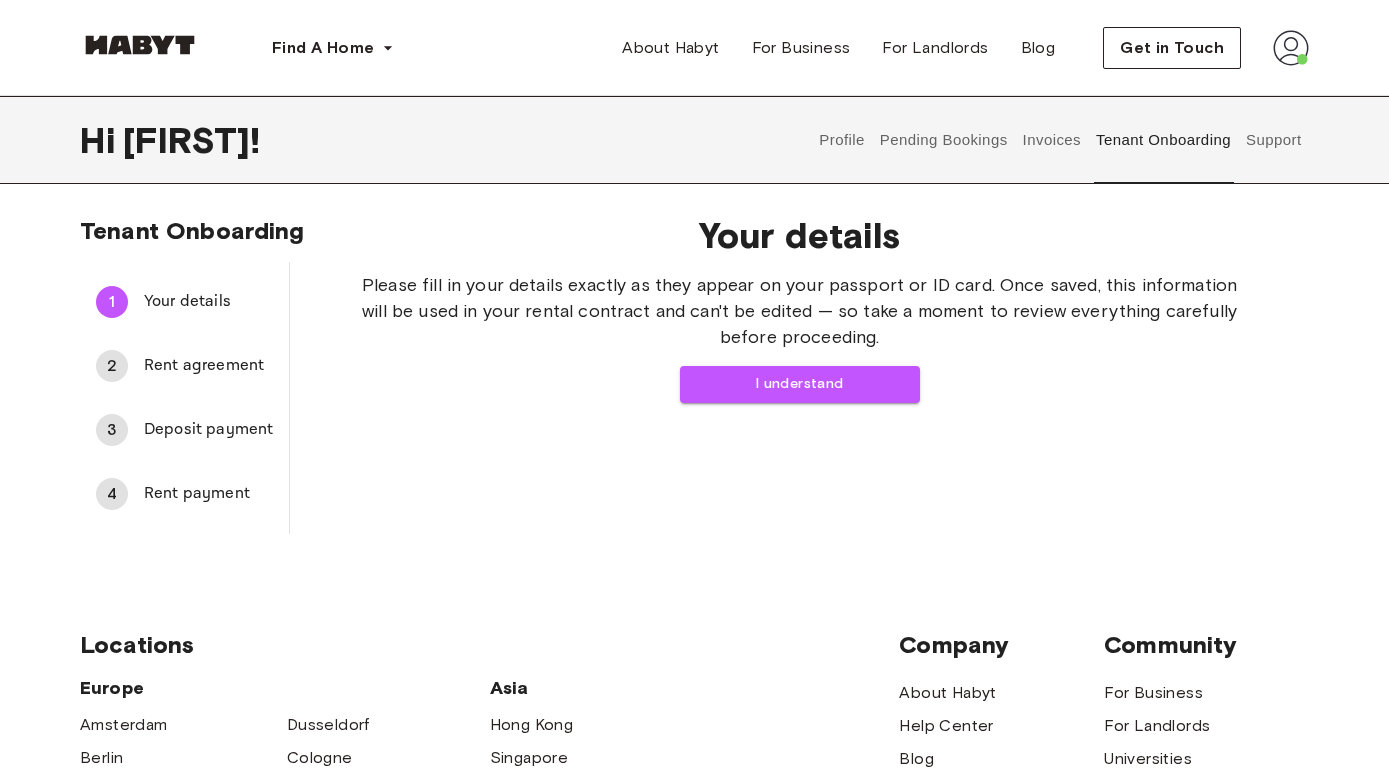scroll, scrollTop: 0, scrollLeft: 0, axis: both 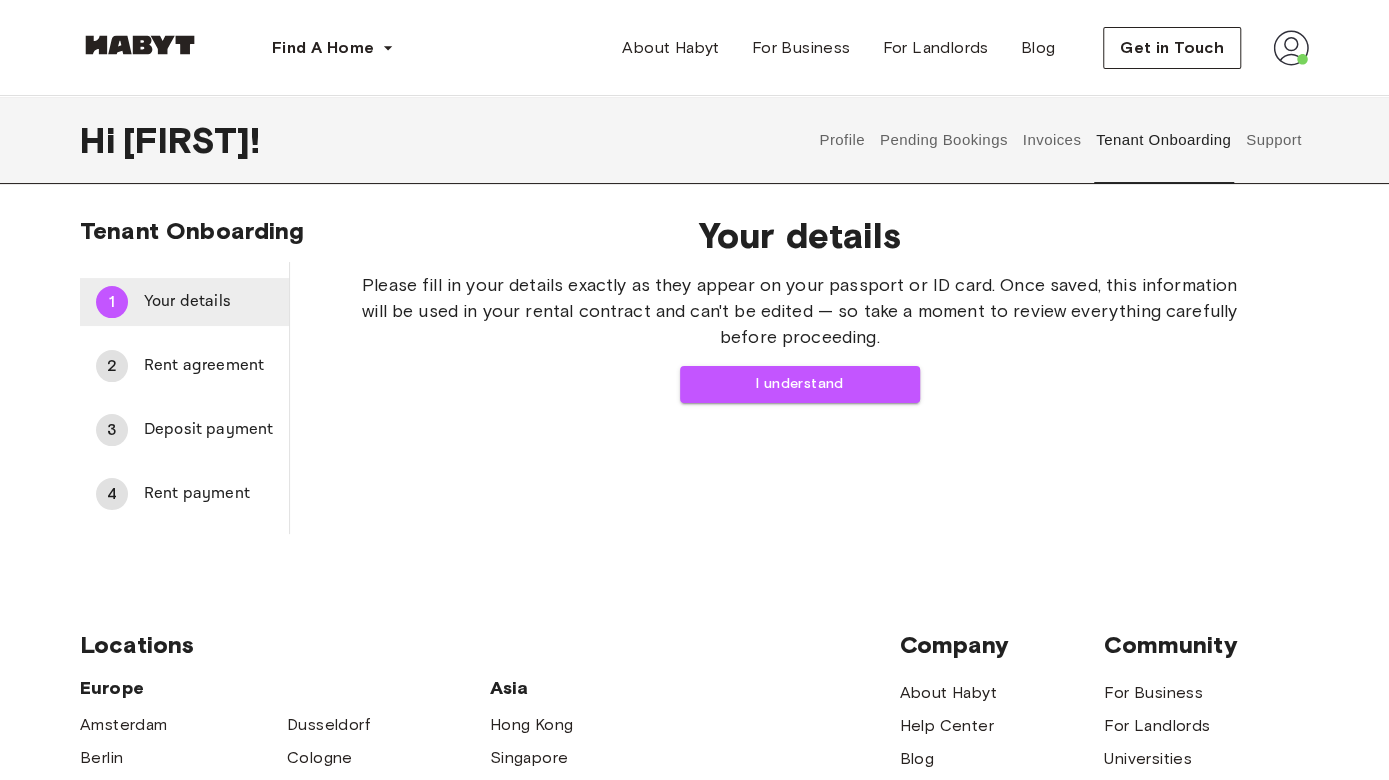 click on "Your details" at bounding box center (208, 302) 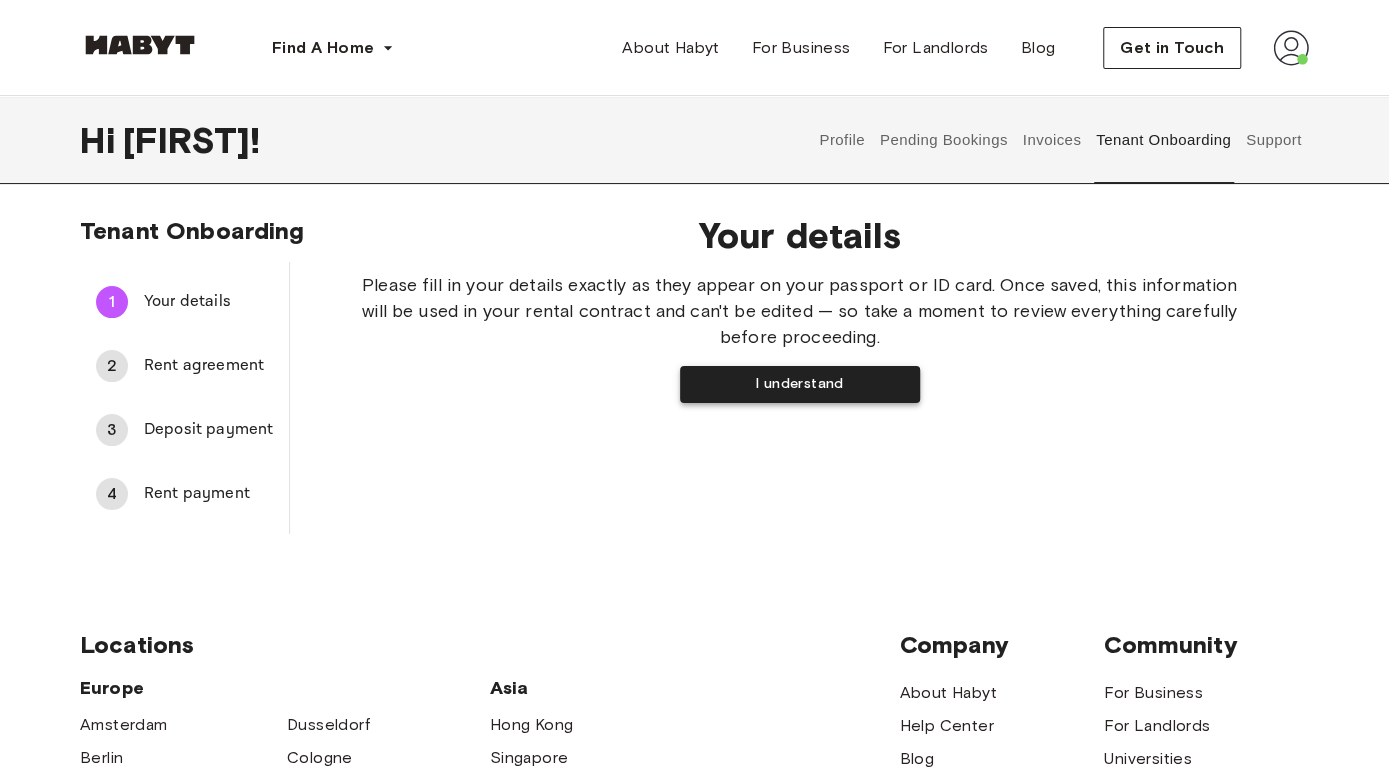 click on "I understand" at bounding box center [800, 384] 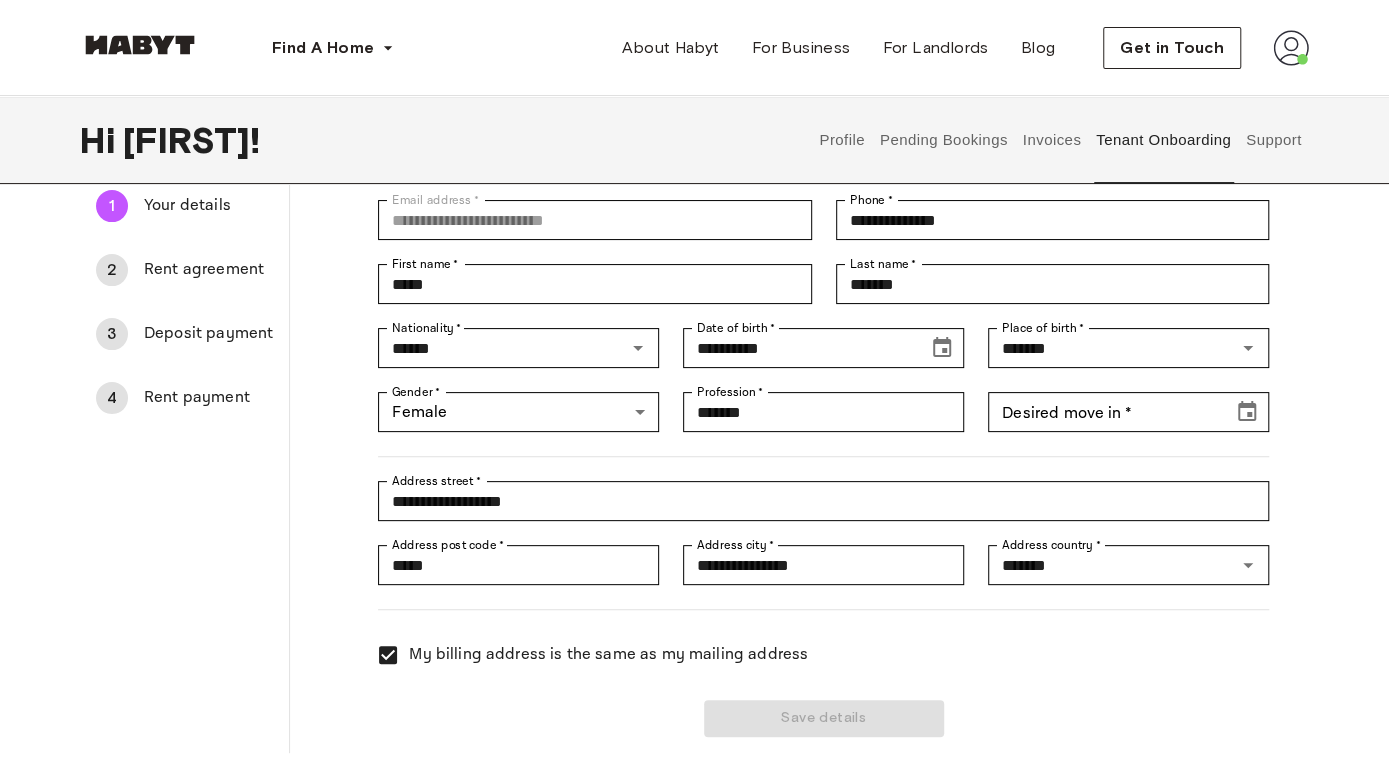scroll, scrollTop: 0, scrollLeft: 0, axis: both 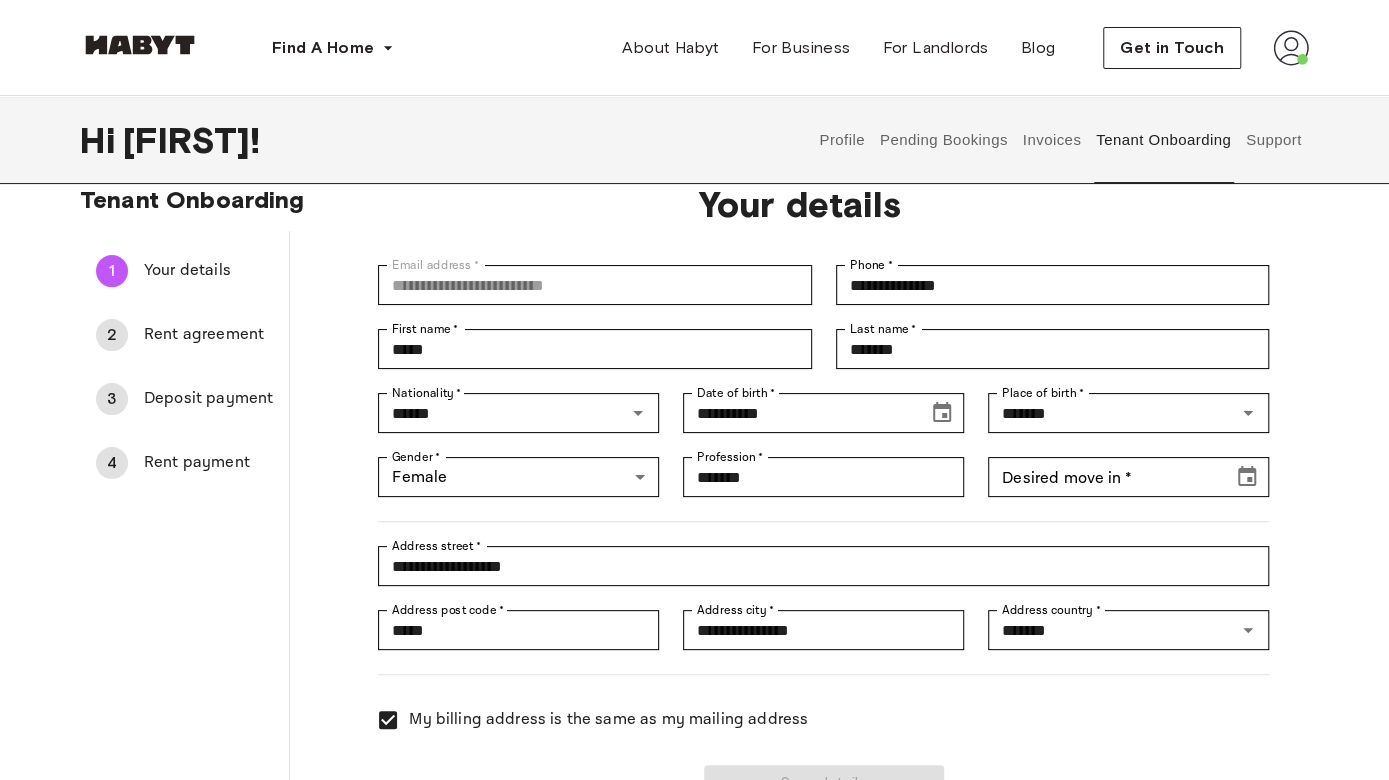 click on "Rent agreement" at bounding box center (208, 335) 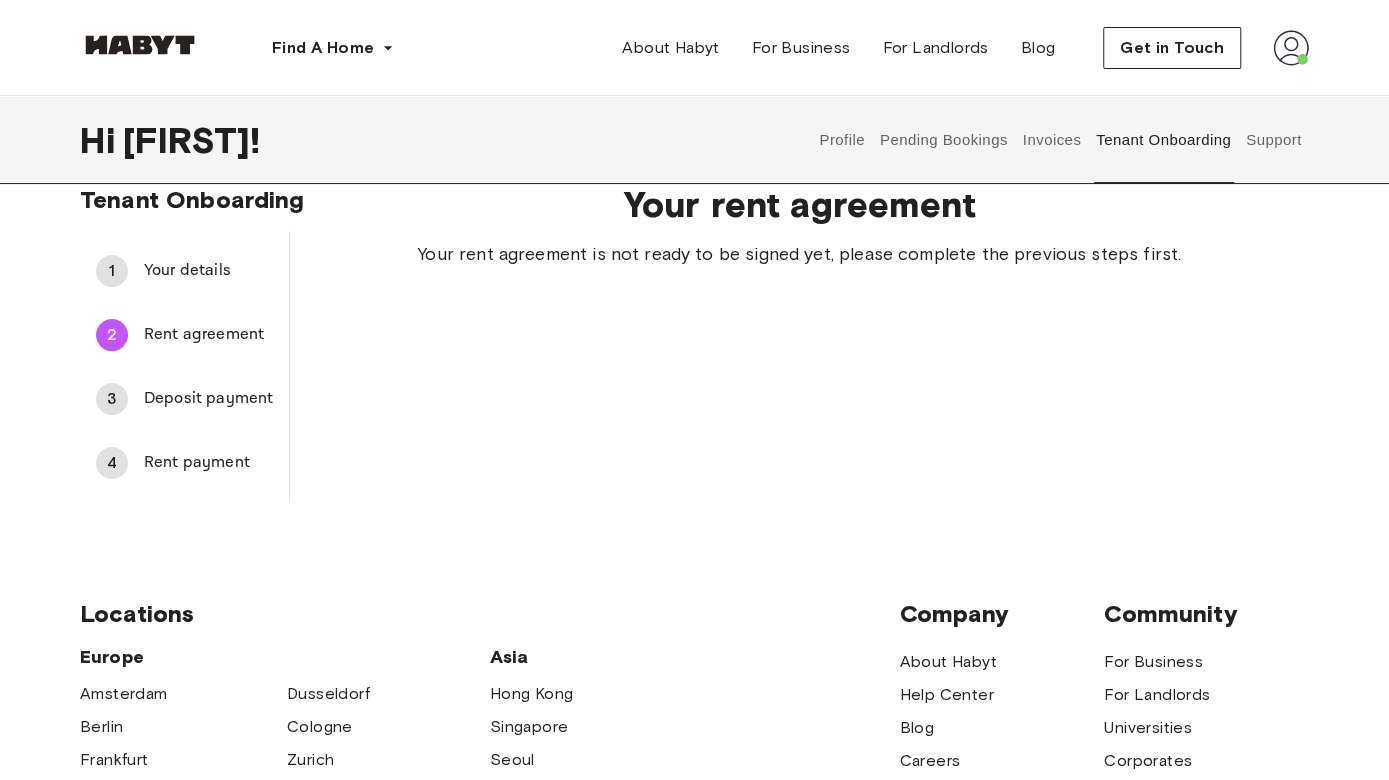 click on "Your details" at bounding box center [208, 271] 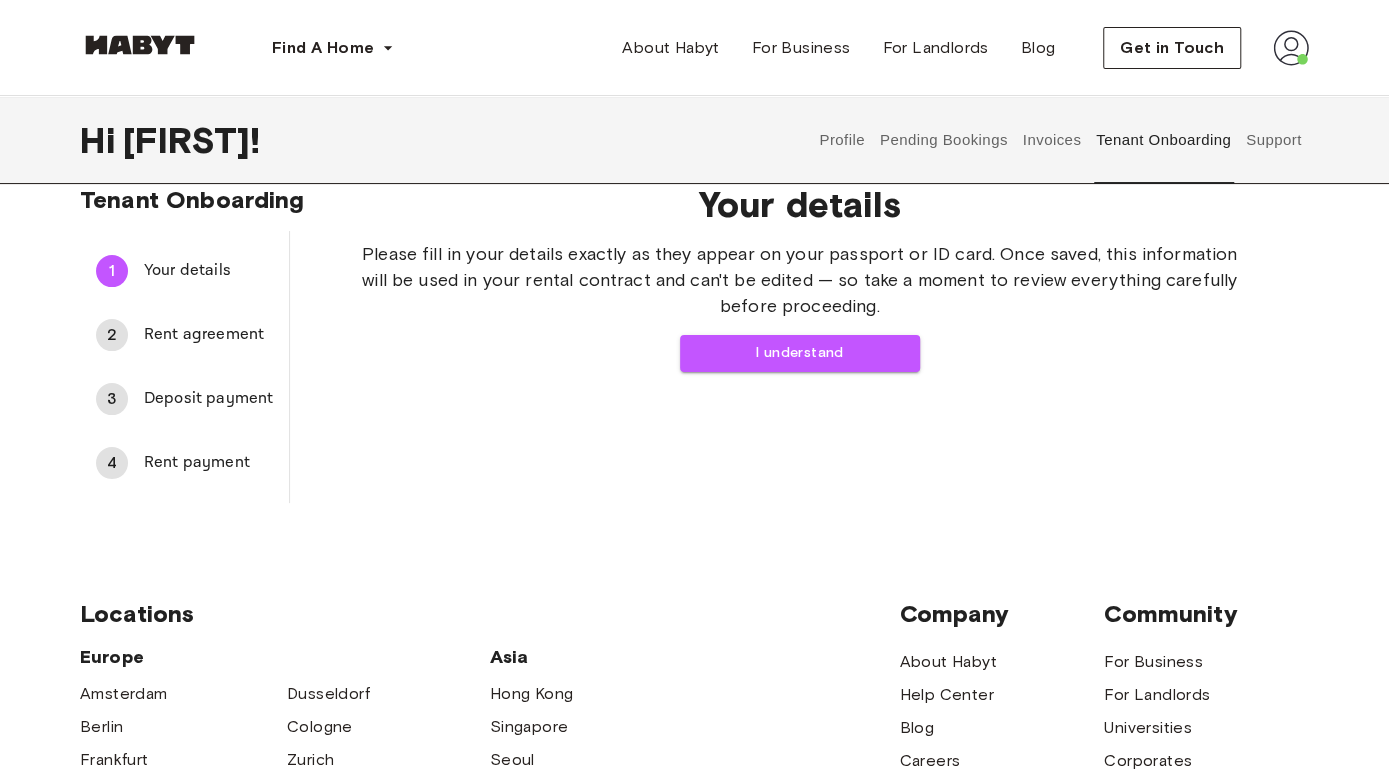 click on "2 Rent agreement" at bounding box center [184, 335] 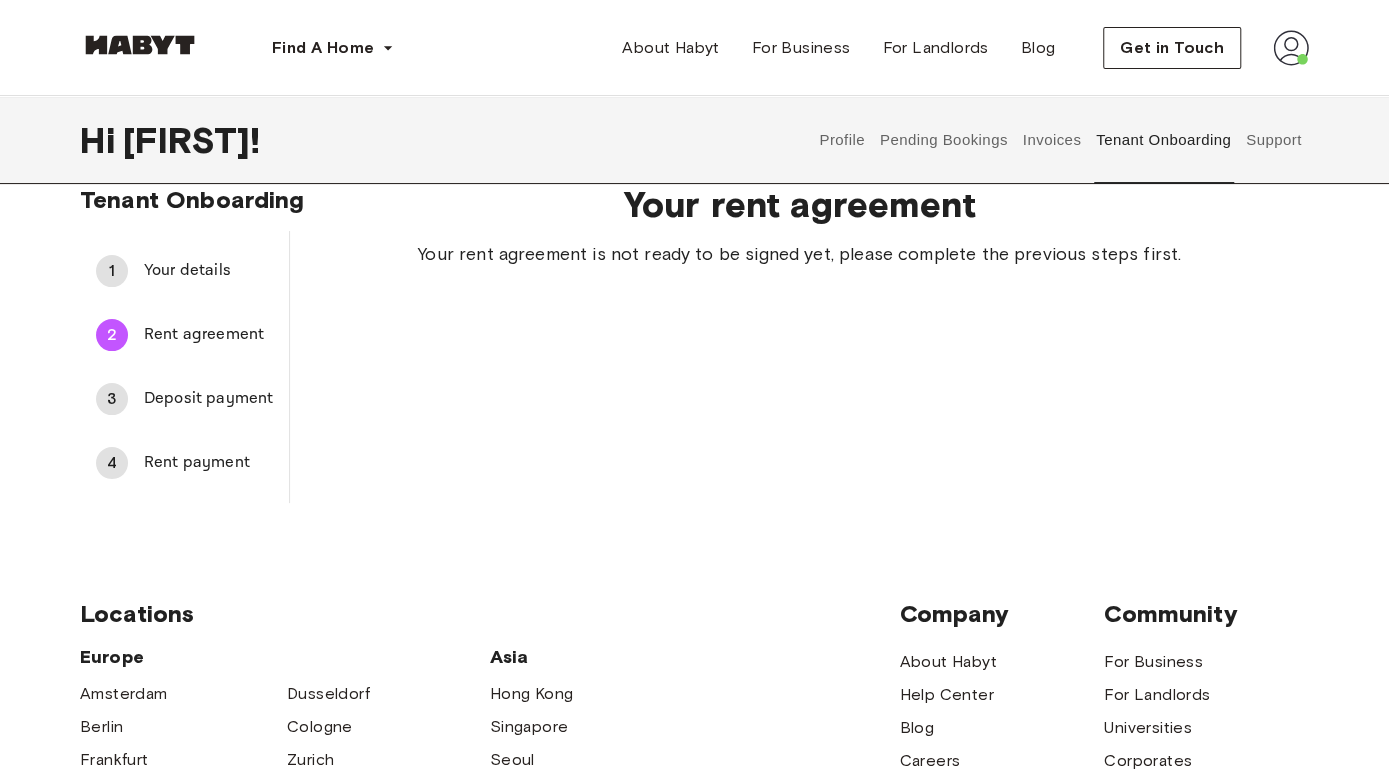 click on "Your details" at bounding box center (208, 271) 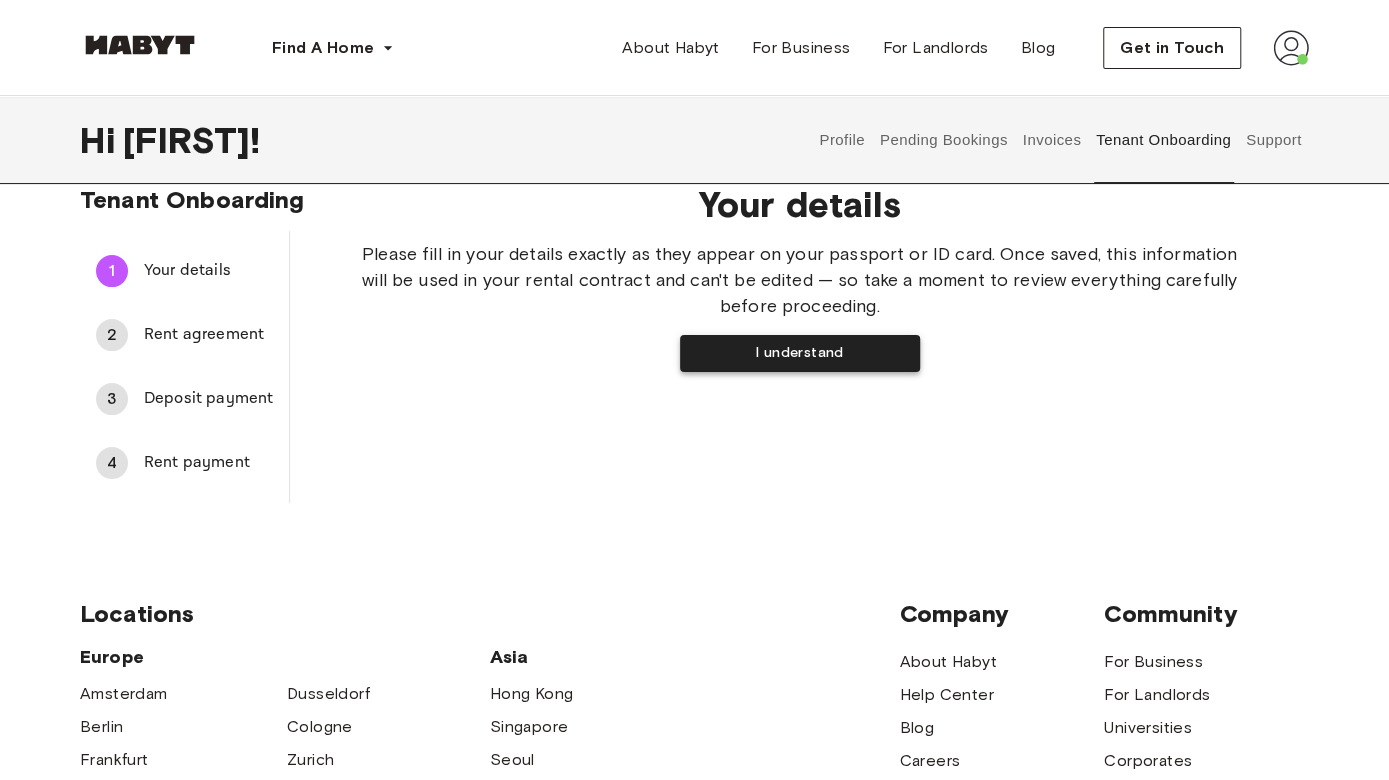 click on "I understand" at bounding box center (800, 353) 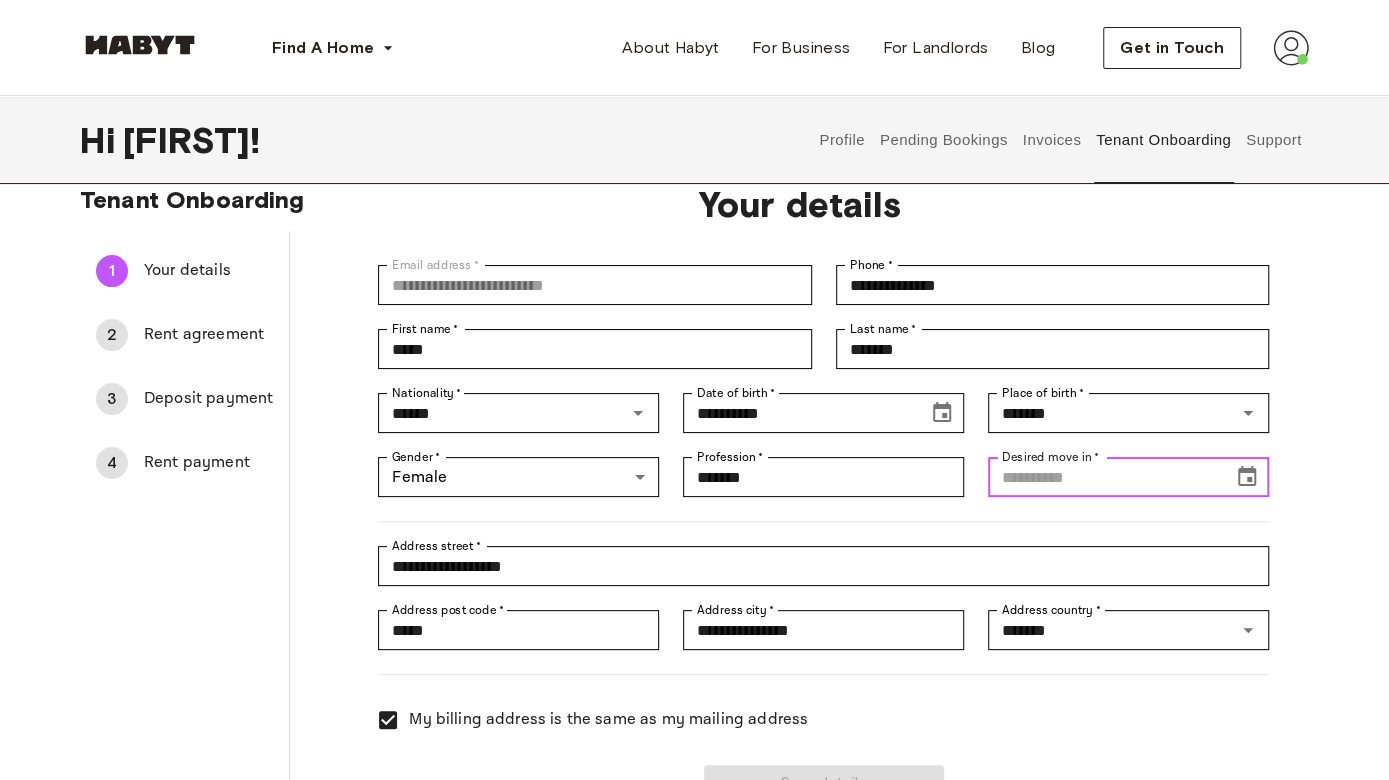 click on "Desired move in   *" at bounding box center (1103, 477) 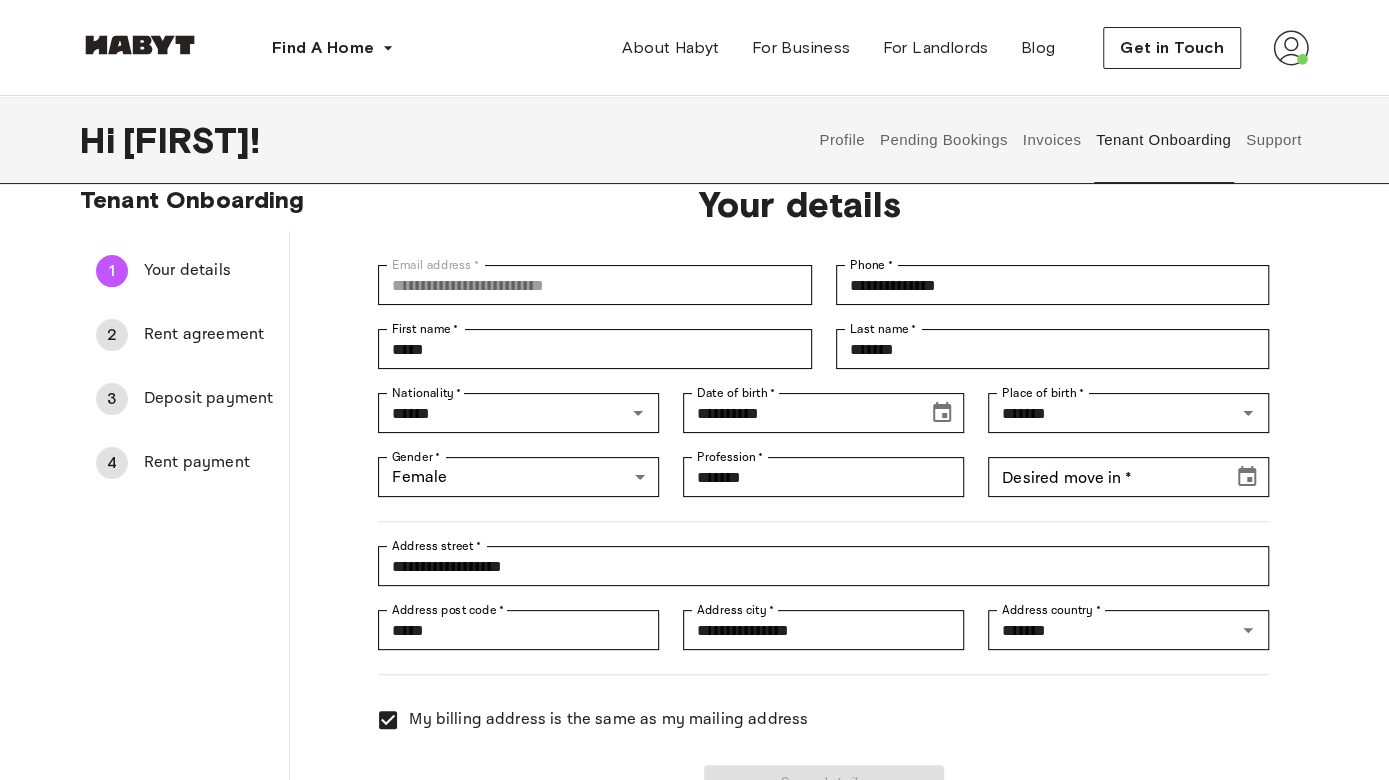 click on "**********" at bounding box center [694, 501] 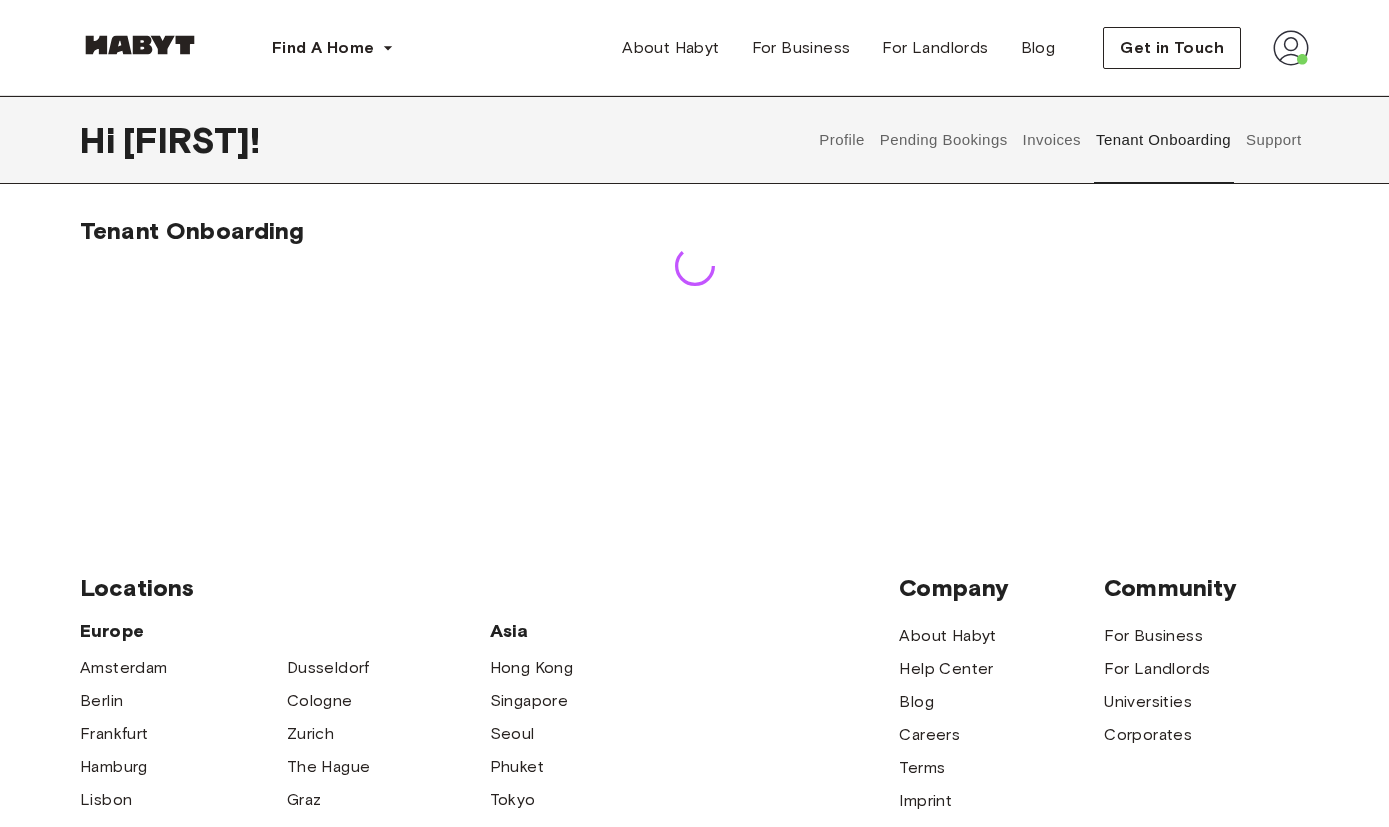 scroll, scrollTop: 0, scrollLeft: 0, axis: both 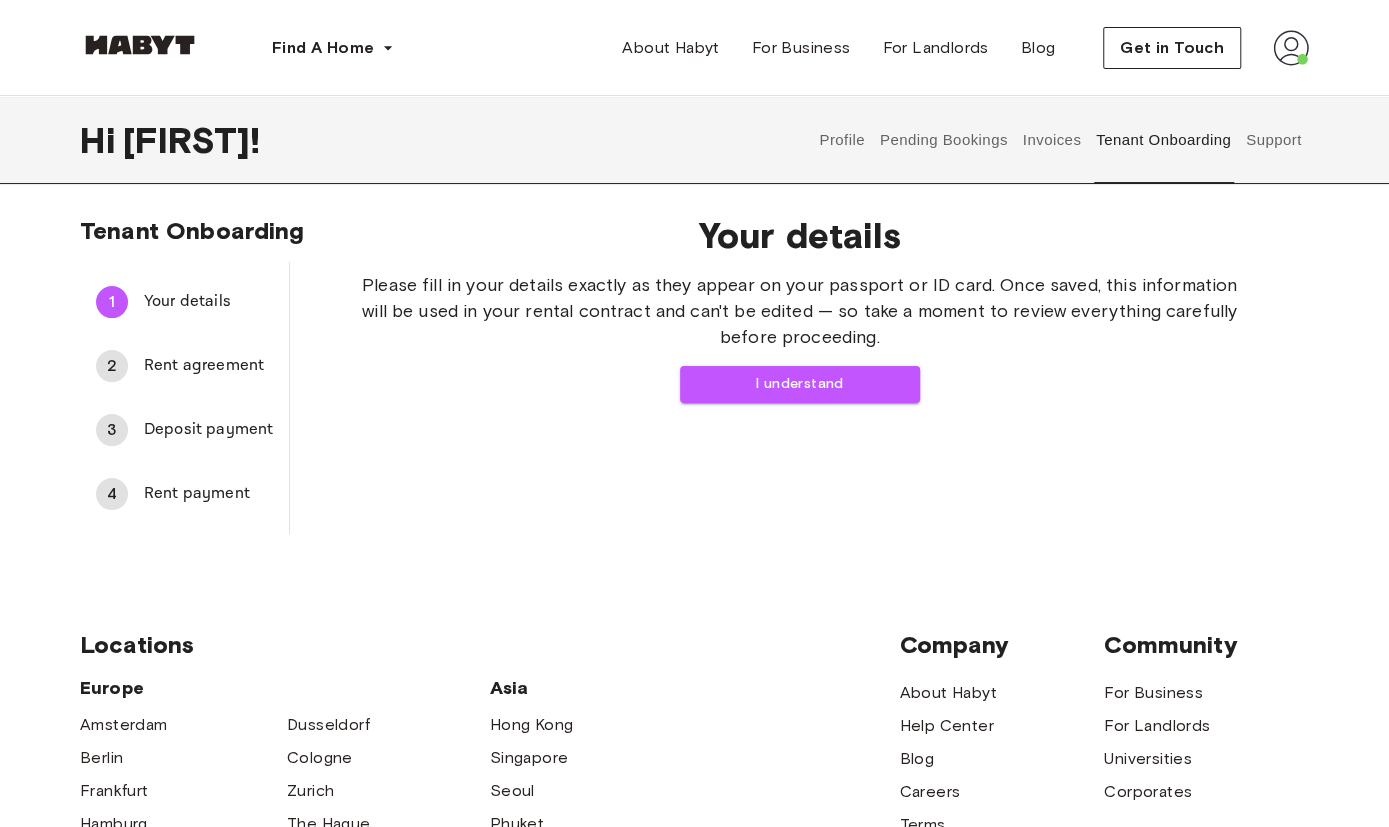 click on "Please fill in your details exactly as they appear on your passport or ID card. Once saved, this information will be used in your rental contract and can't be edited — so take a moment to review everything carefully before proceeding." at bounding box center [799, 311] 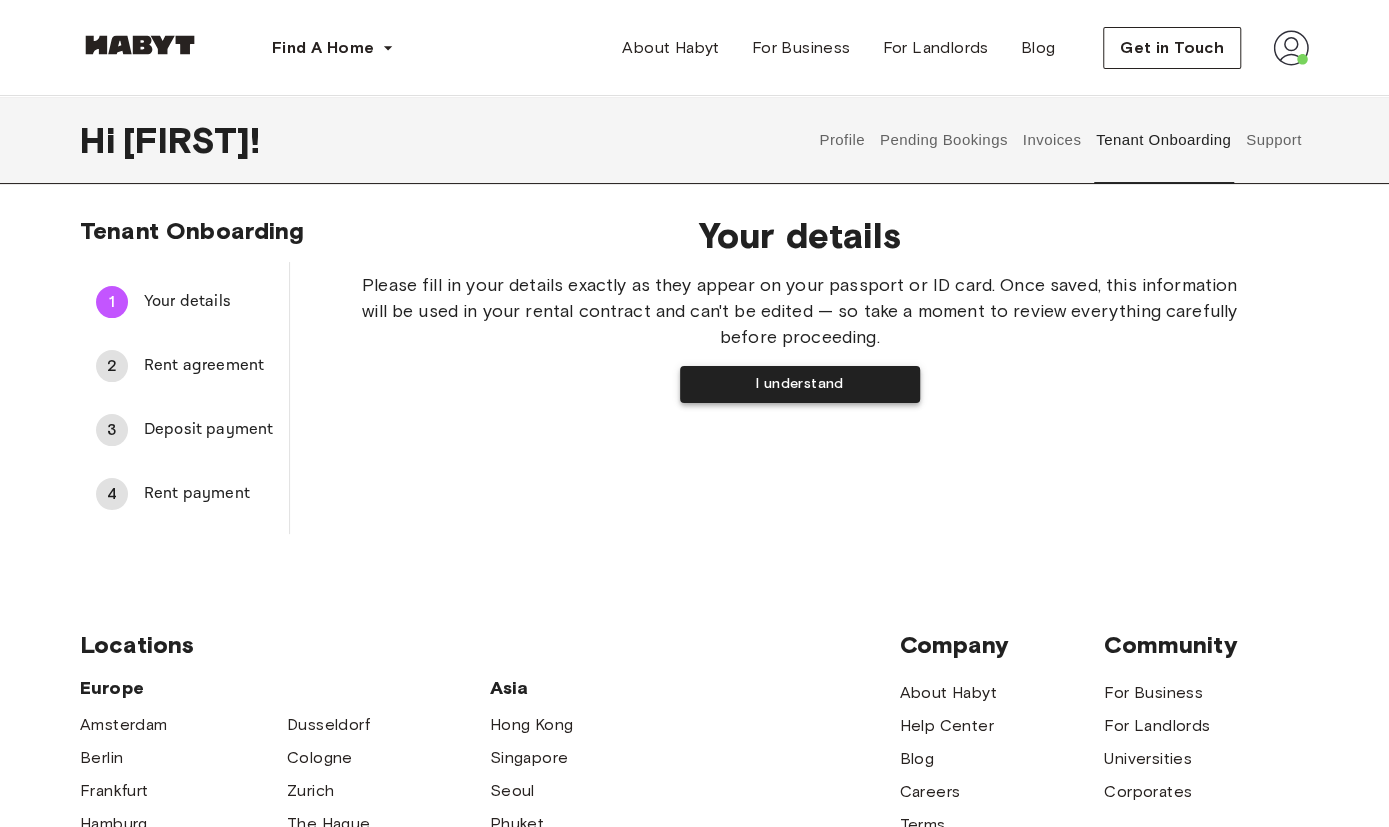 click on "I understand" at bounding box center (800, 384) 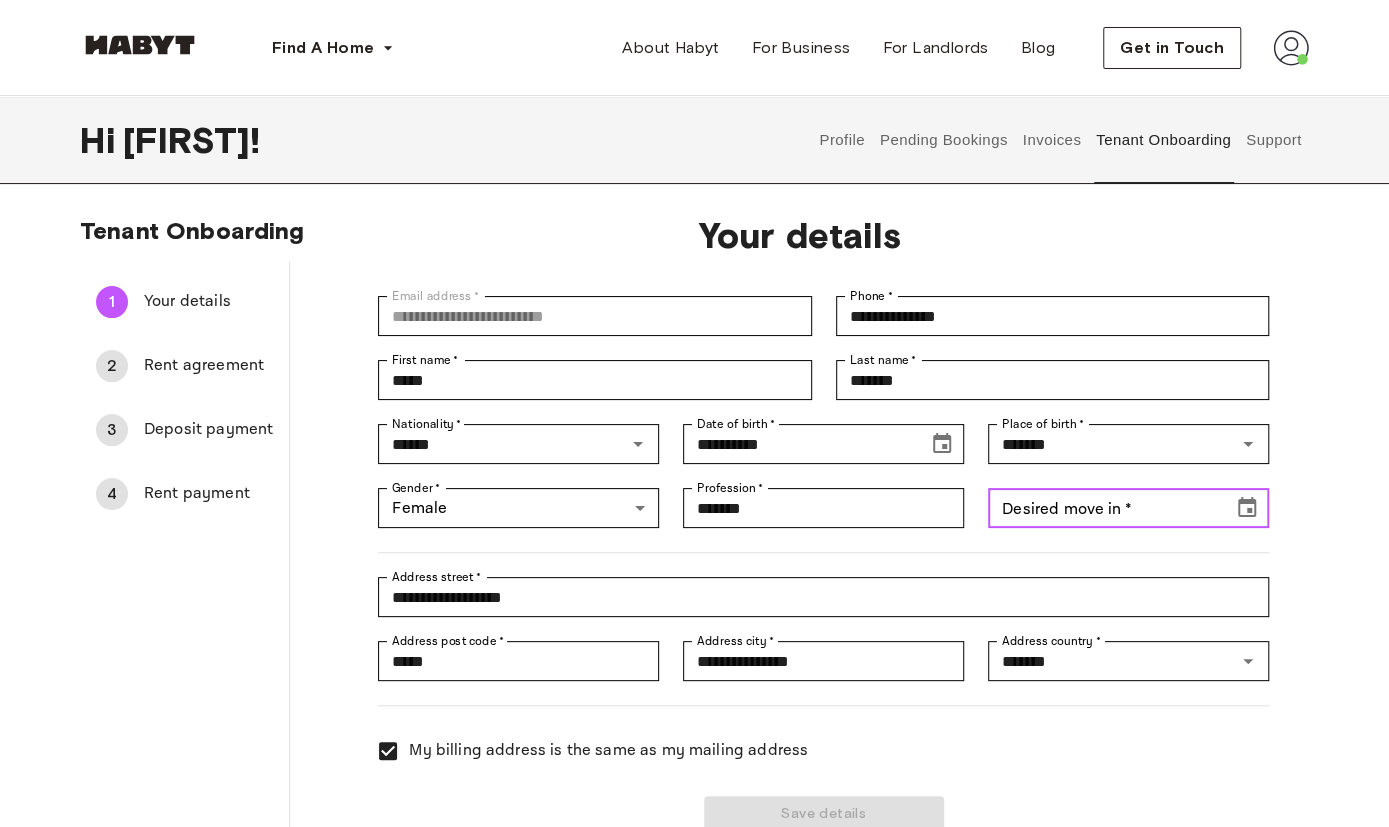 click on "Desired move in   * Desired move in   *" at bounding box center (1128, 508) 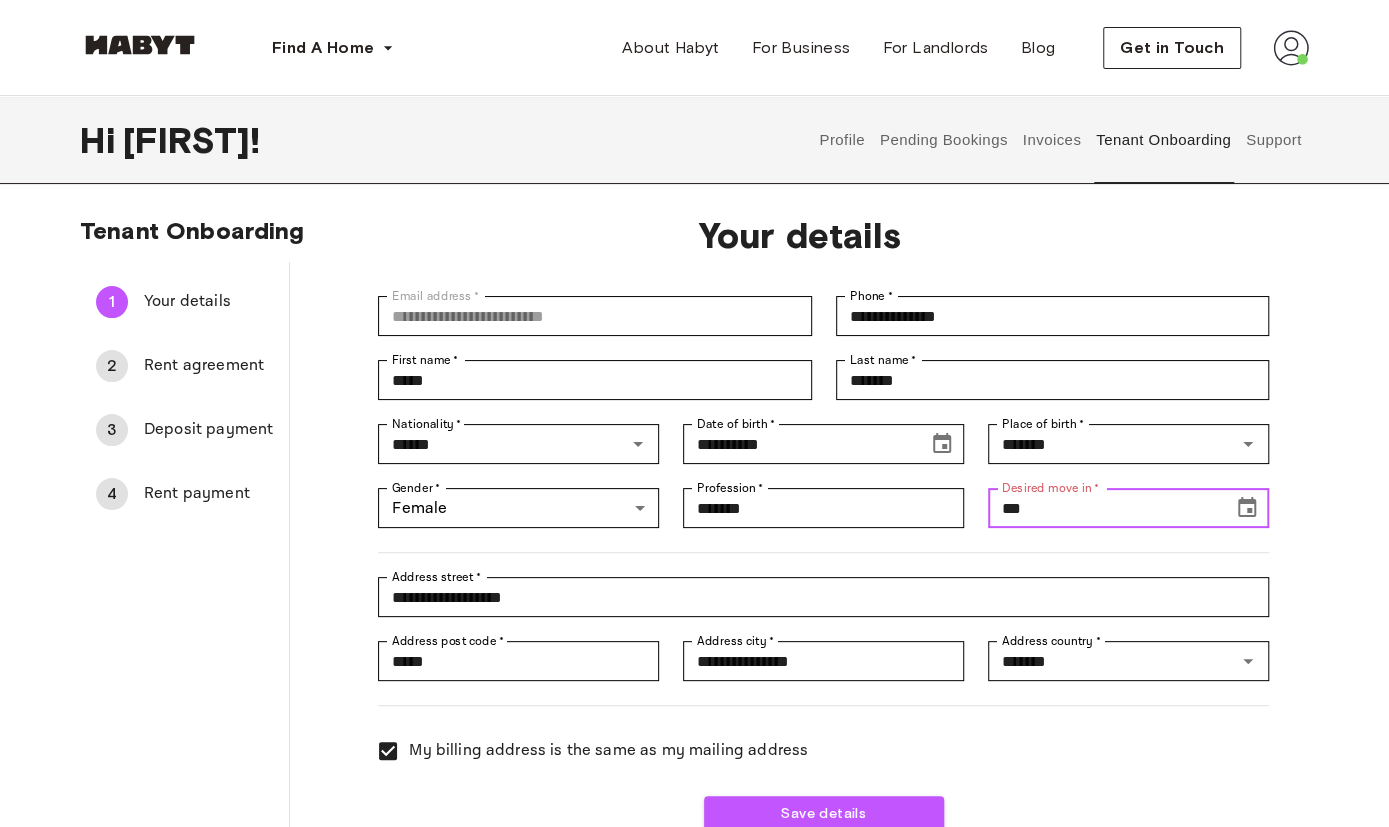 click on "***" at bounding box center (1103, 508) 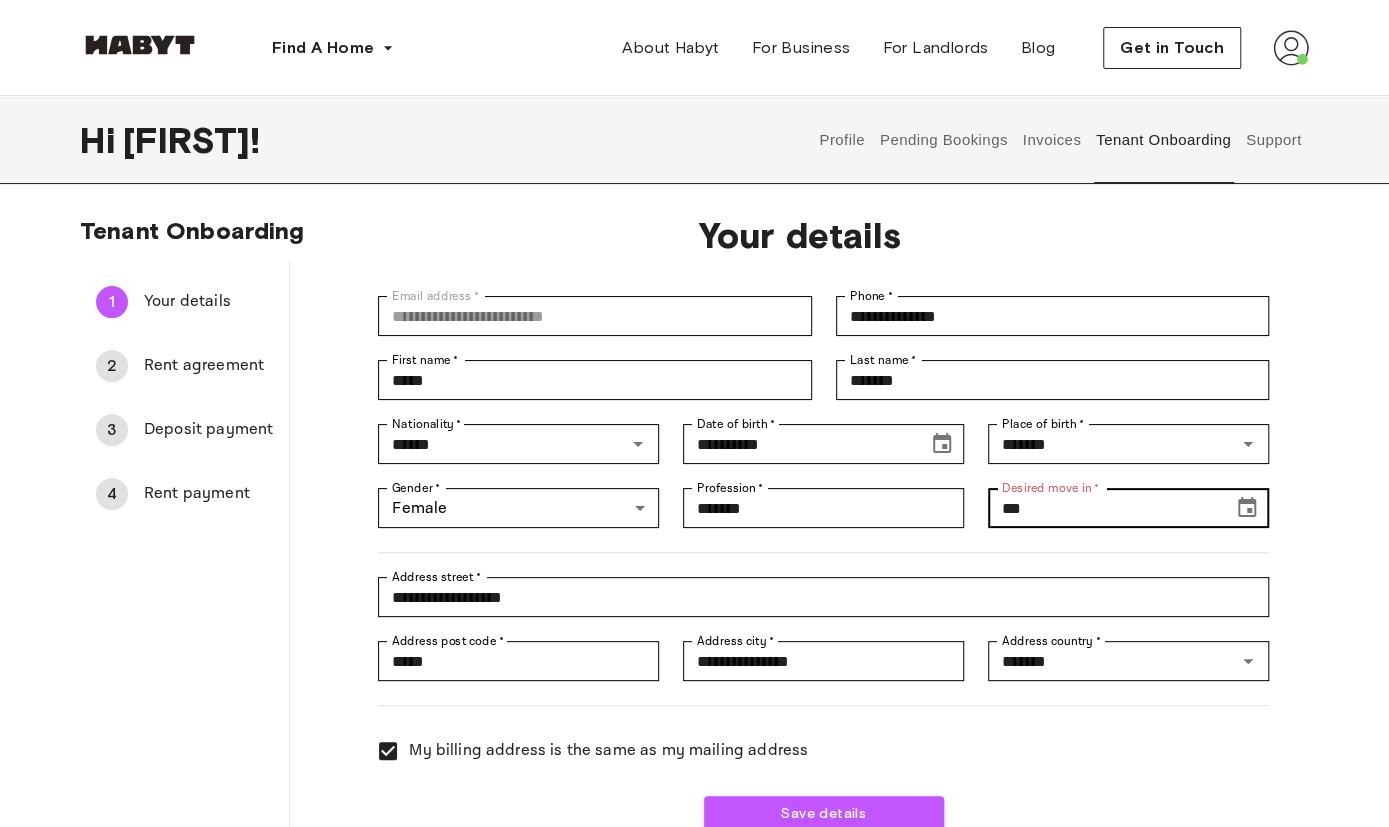 click on "Desired move in   *" at bounding box center [1050, 488] 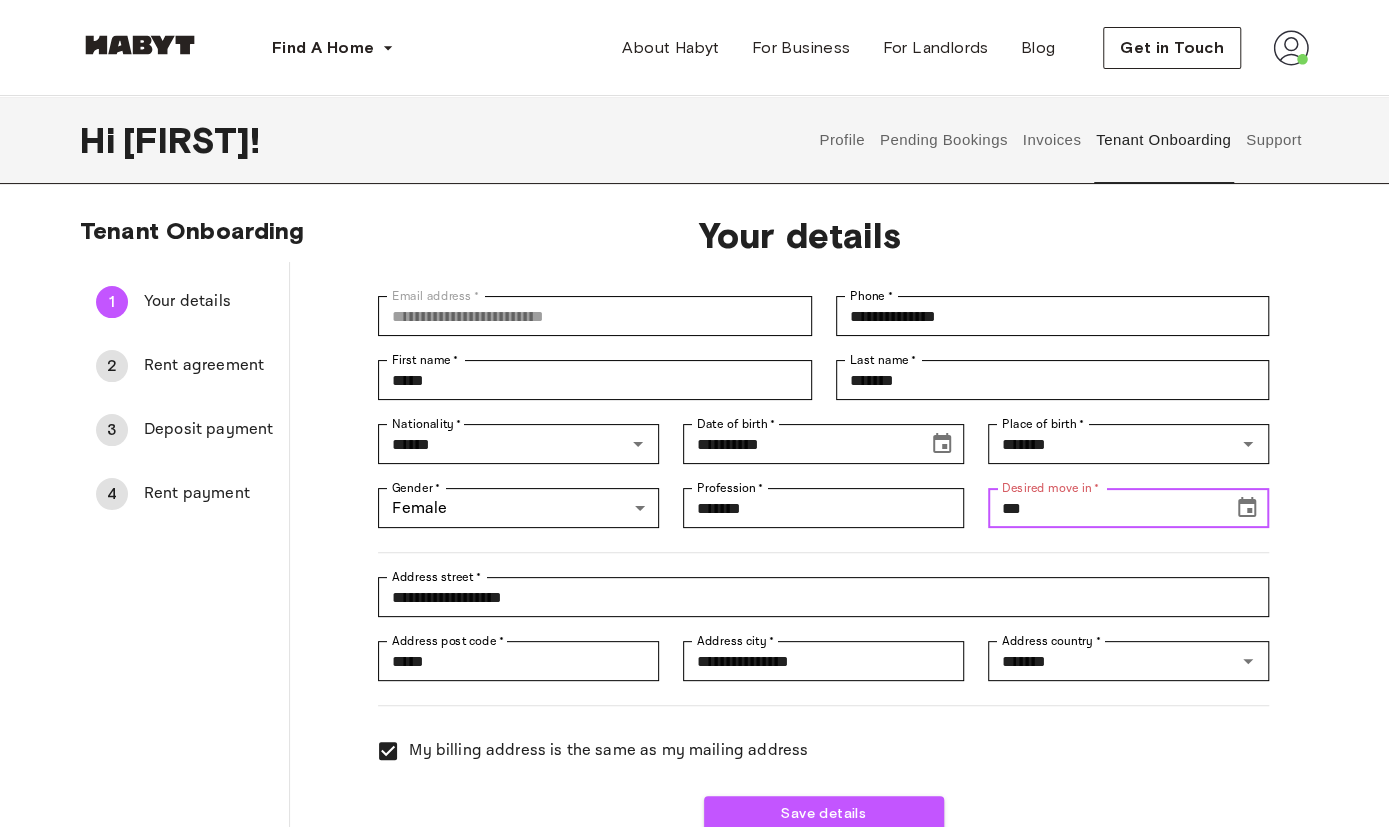 click on "***" at bounding box center [1103, 508] 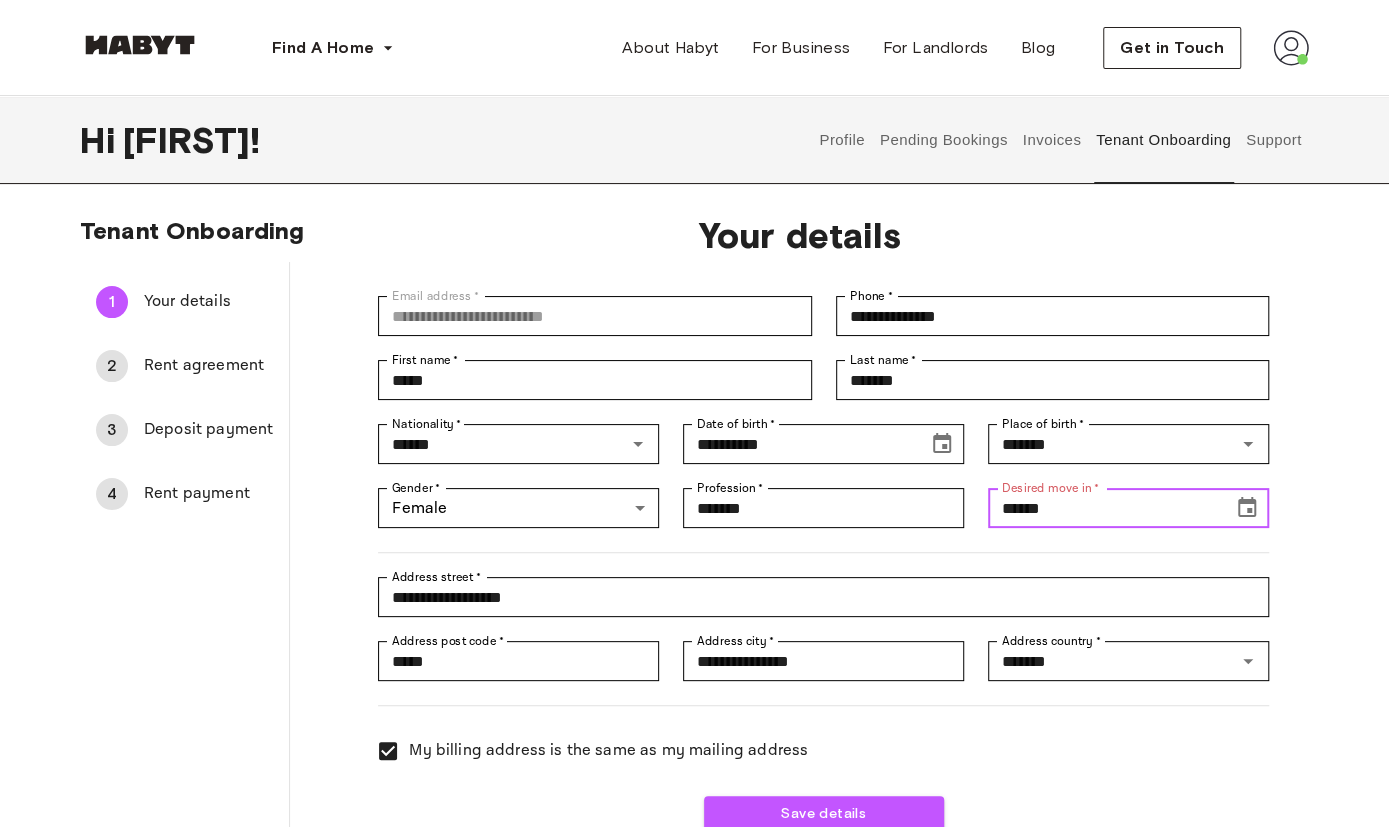 click on "******" at bounding box center [1103, 508] 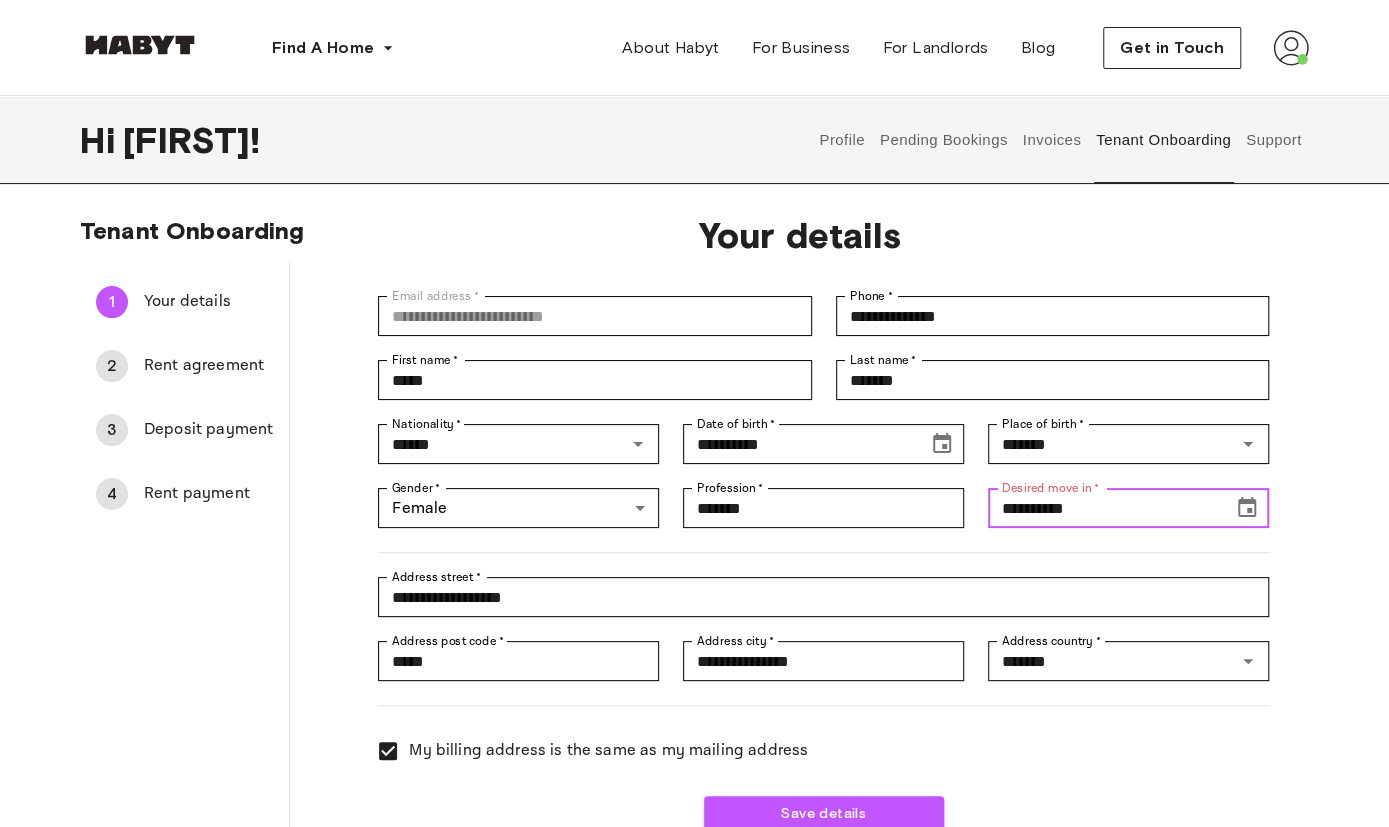 click 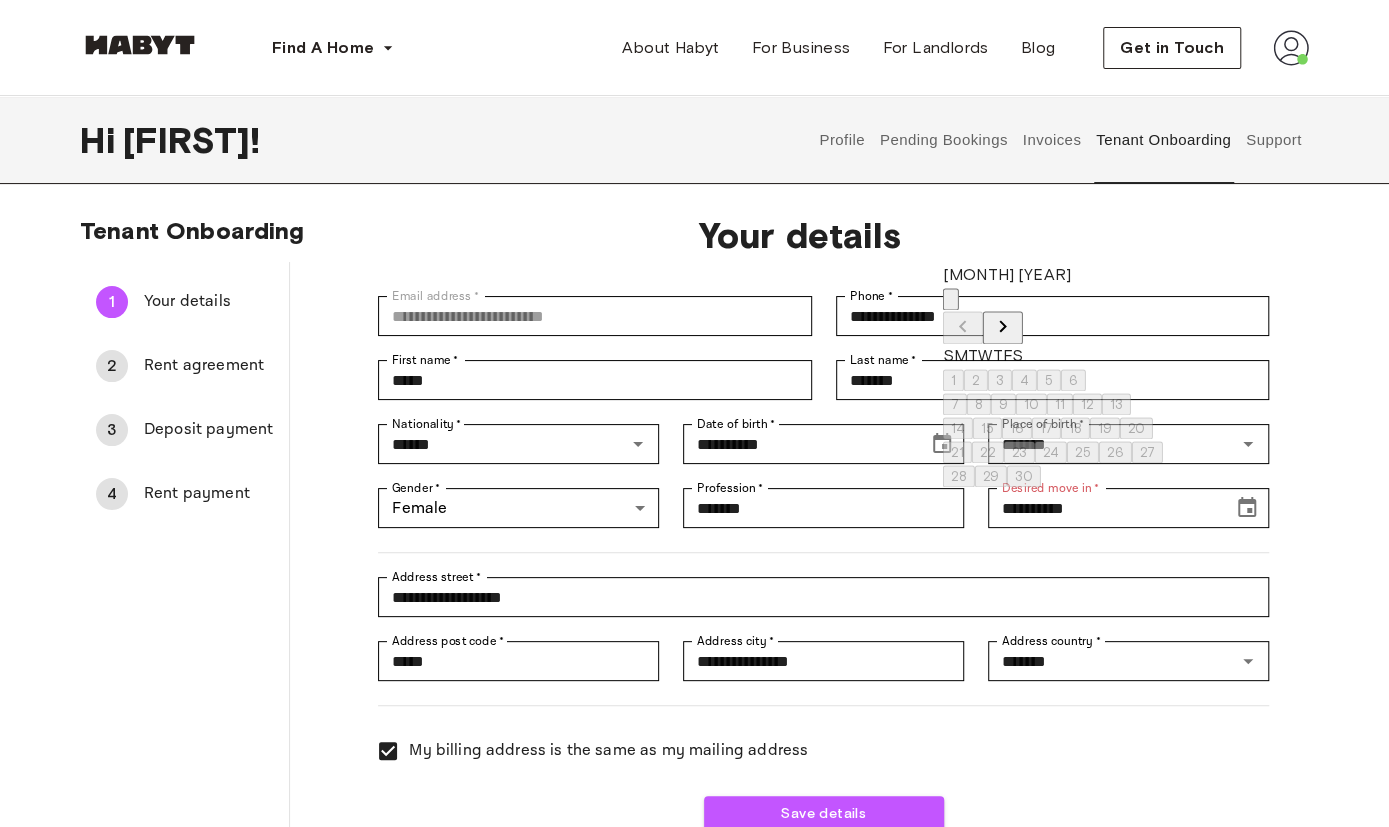 click 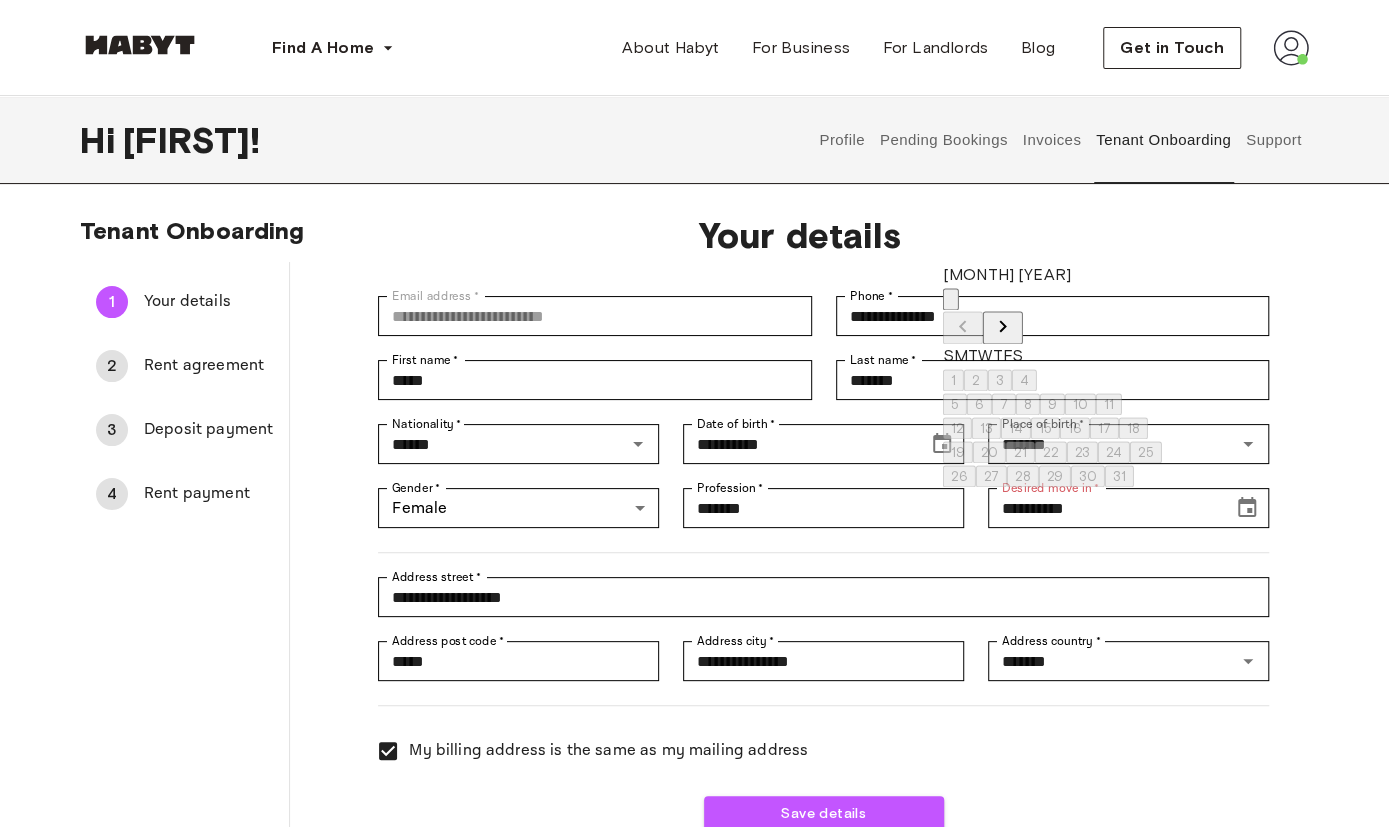 click at bounding box center [1052, 327] 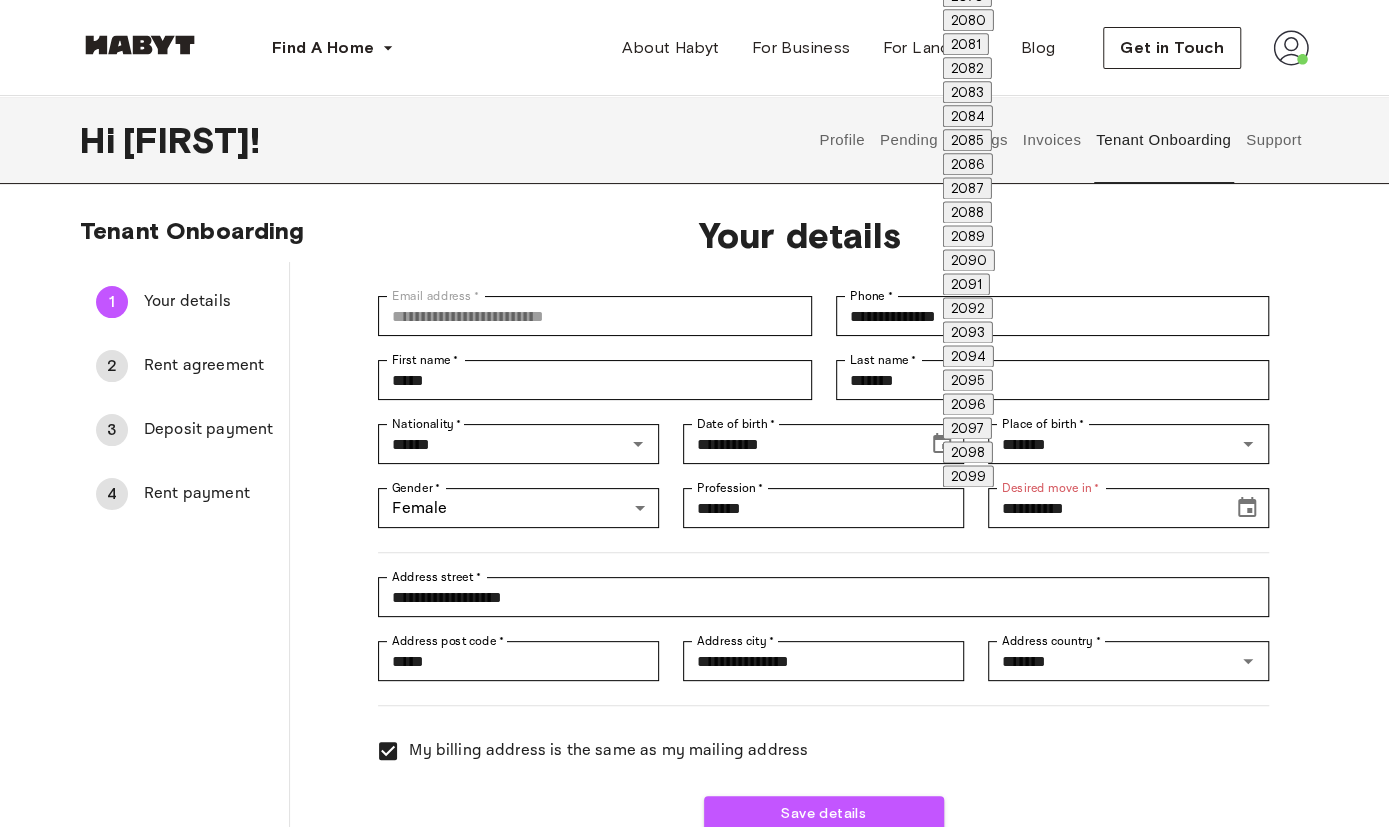 click on "2025" at bounding box center [967, -1300] 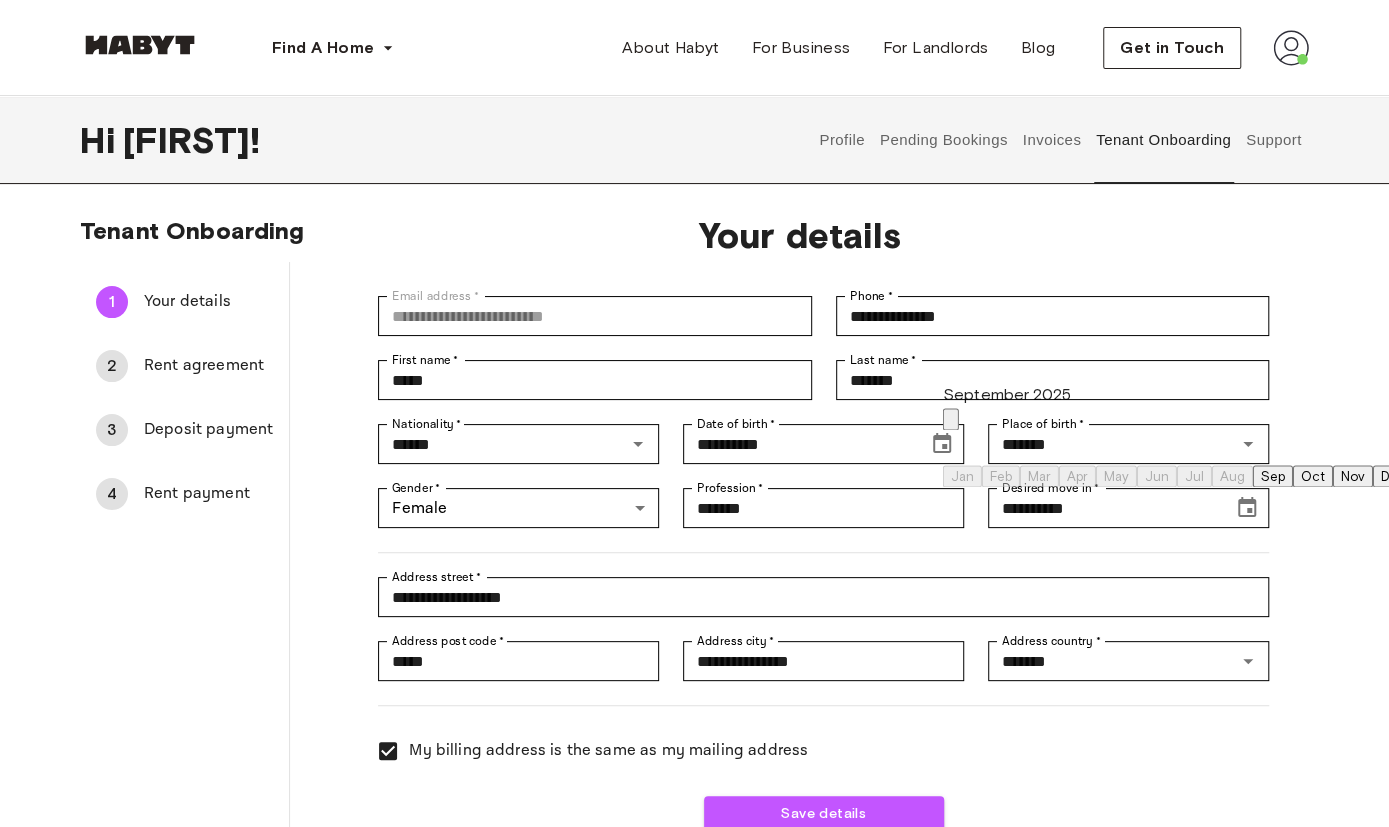 click on "Sep" at bounding box center [1273, 476] 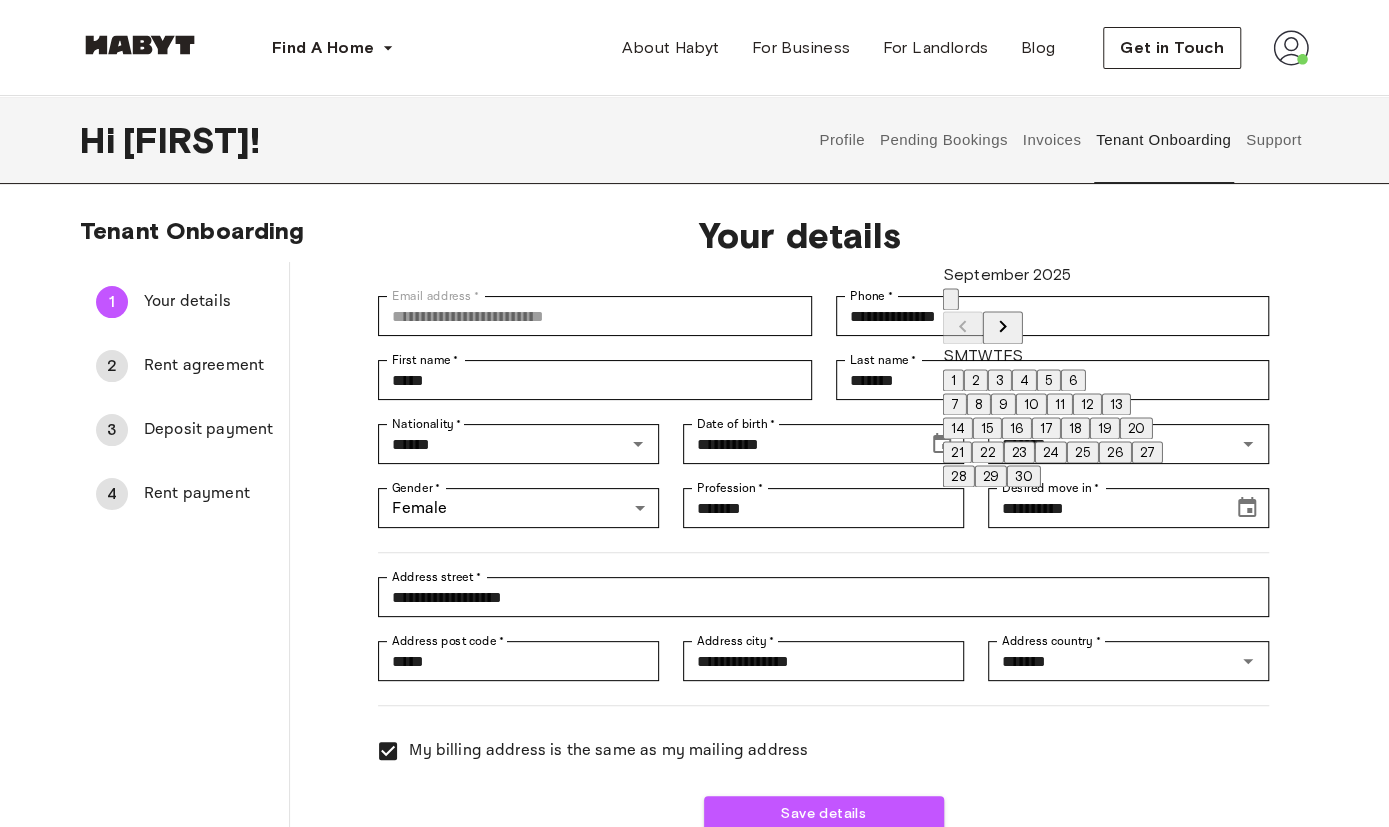 click on "1" at bounding box center (953, 380) 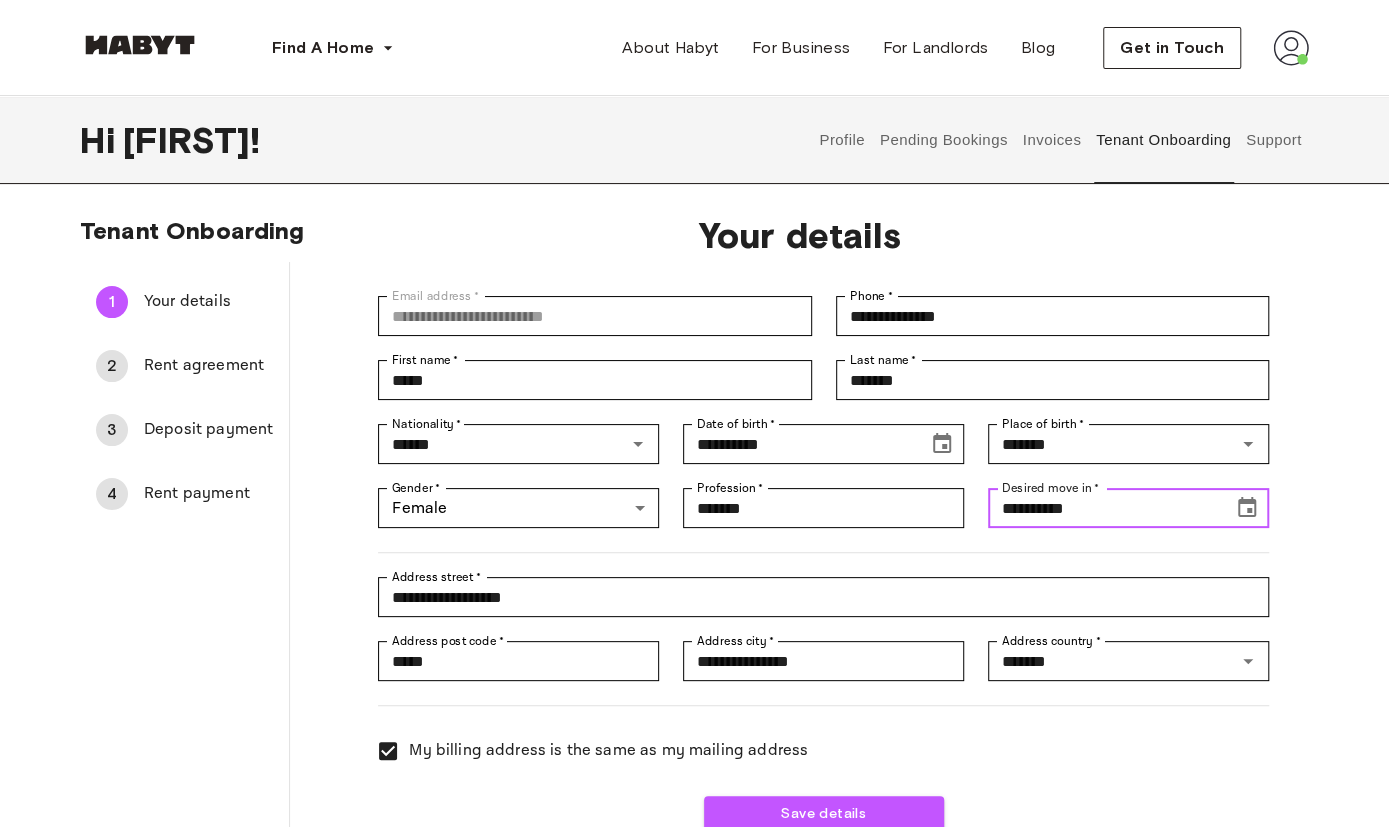 click on "**********" at bounding box center (1103, 508) 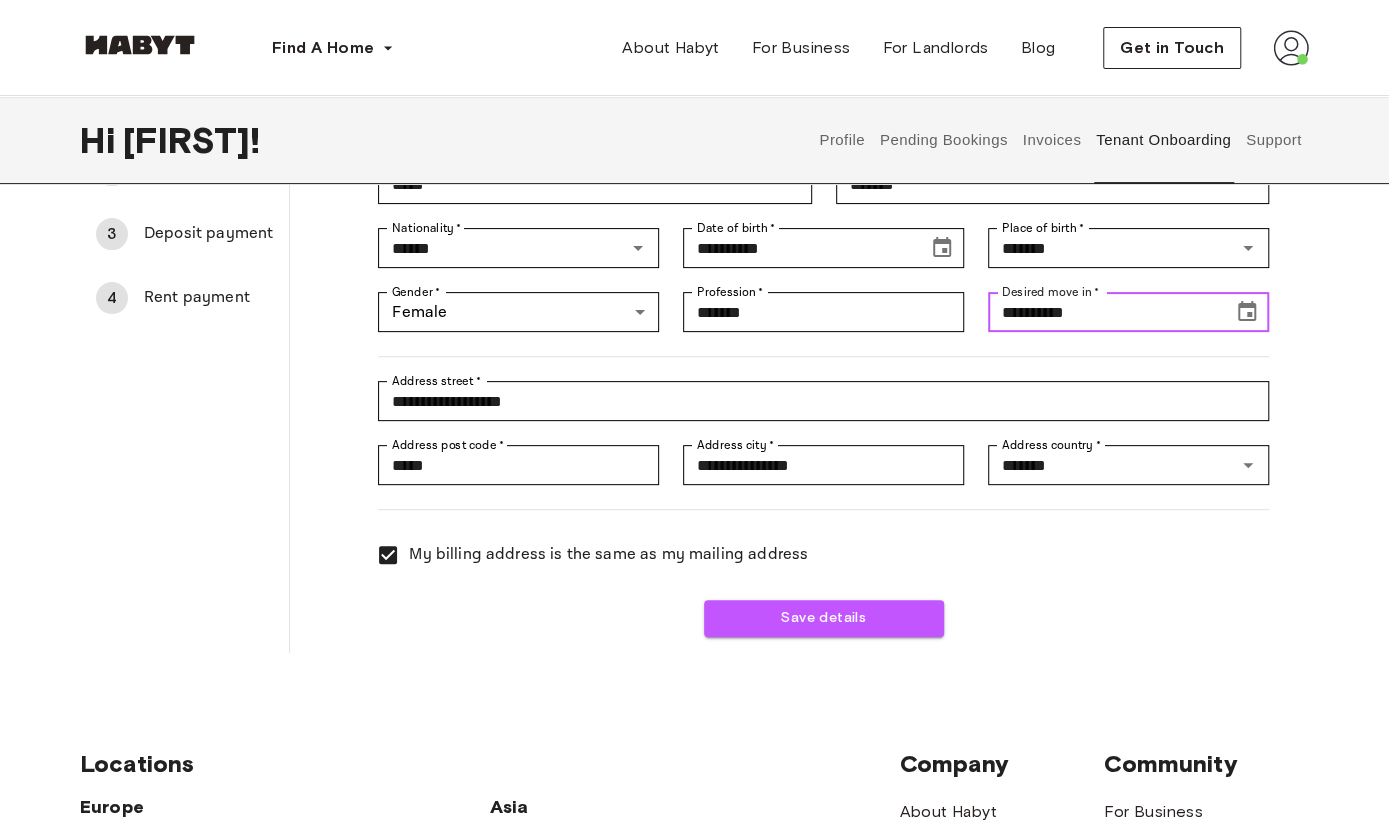 scroll, scrollTop: 198, scrollLeft: 0, axis: vertical 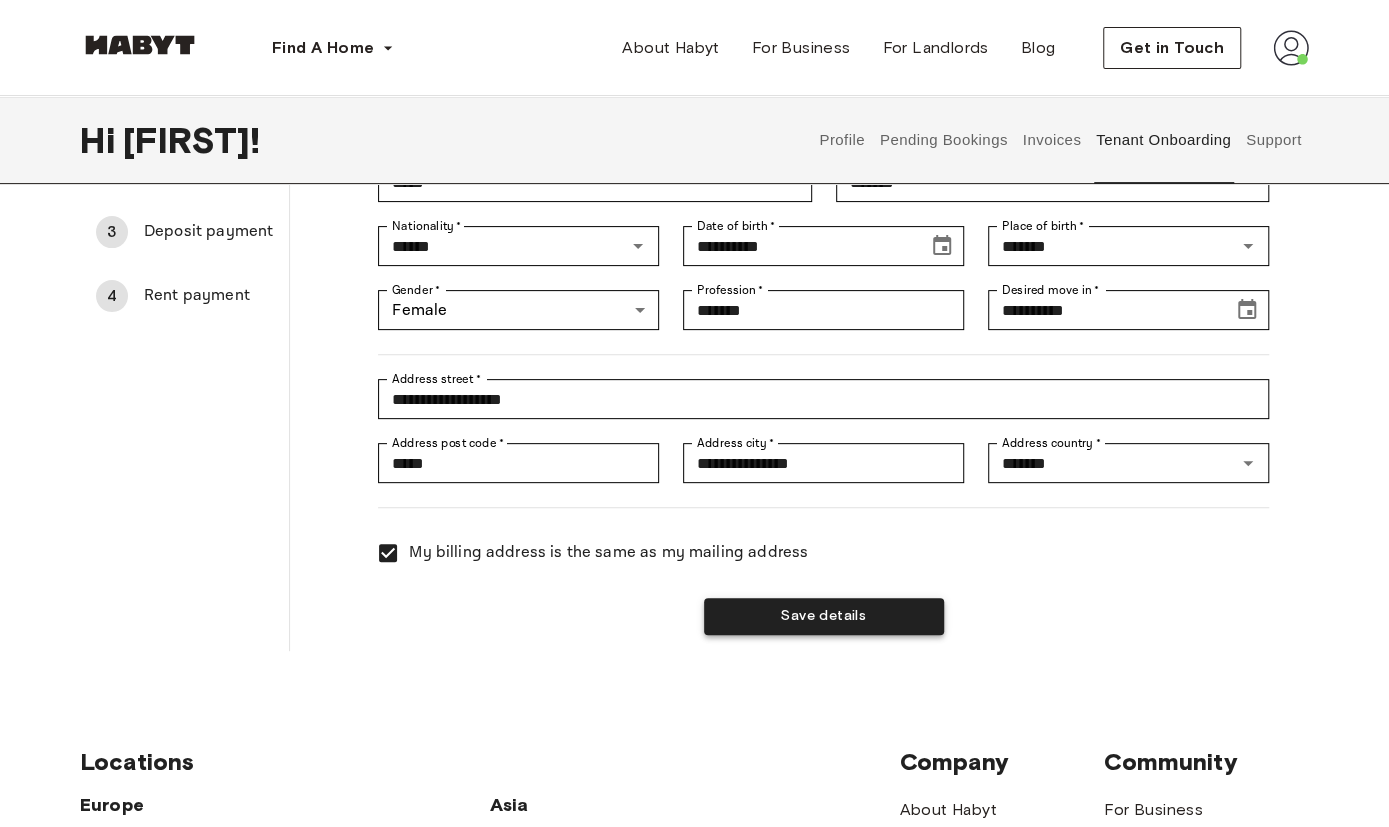 click on "Save details" at bounding box center [824, 616] 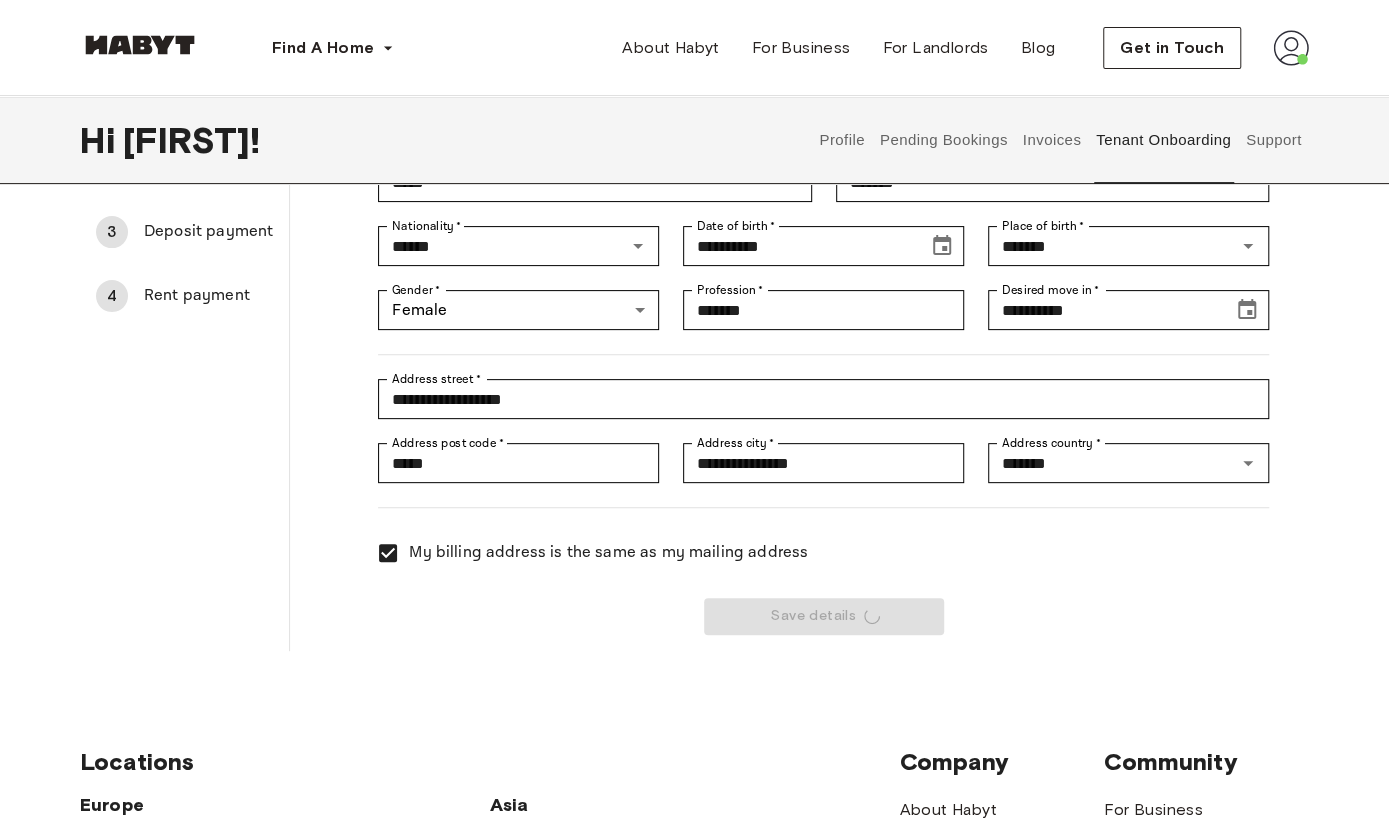 scroll, scrollTop: 0, scrollLeft: 0, axis: both 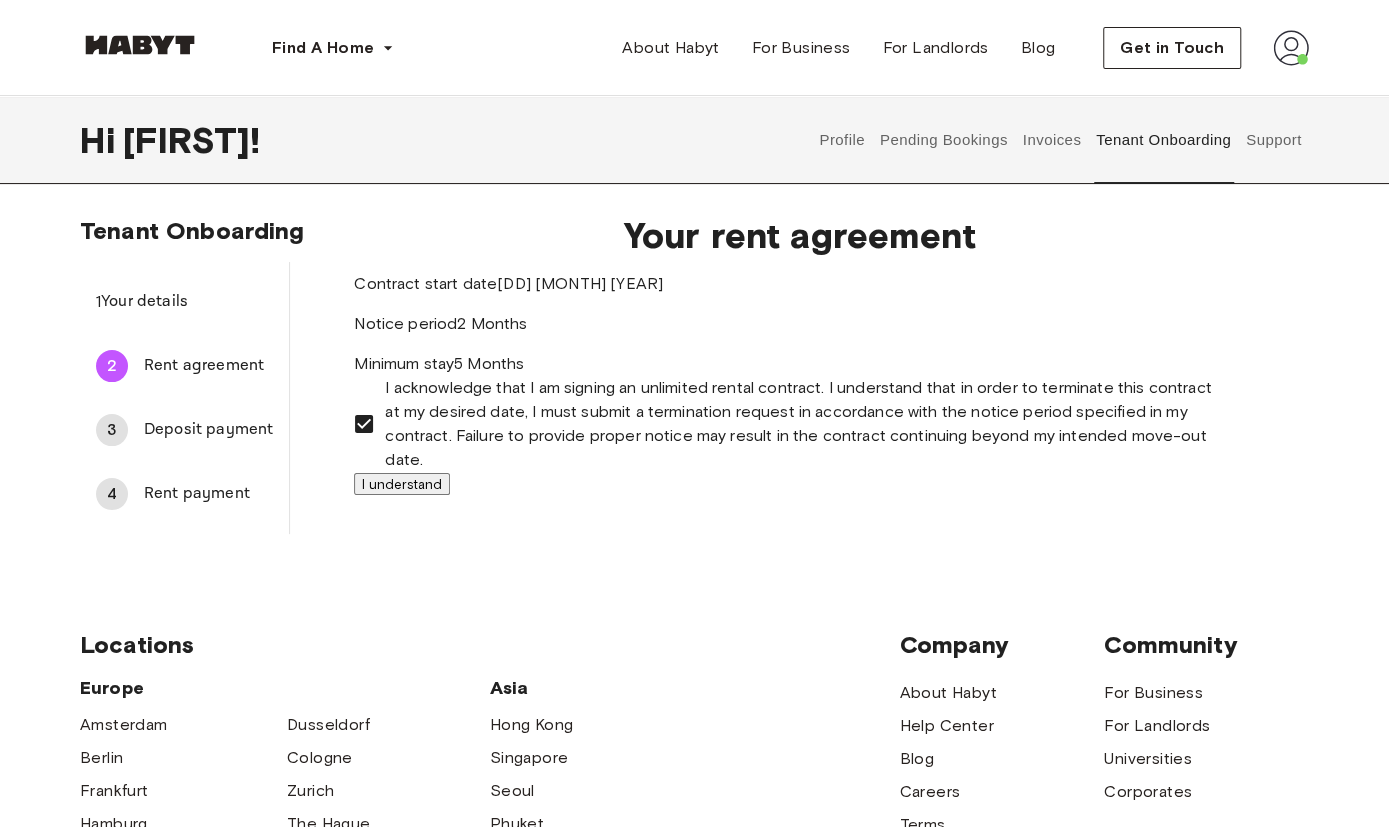 click on "I understand" at bounding box center (402, 484) 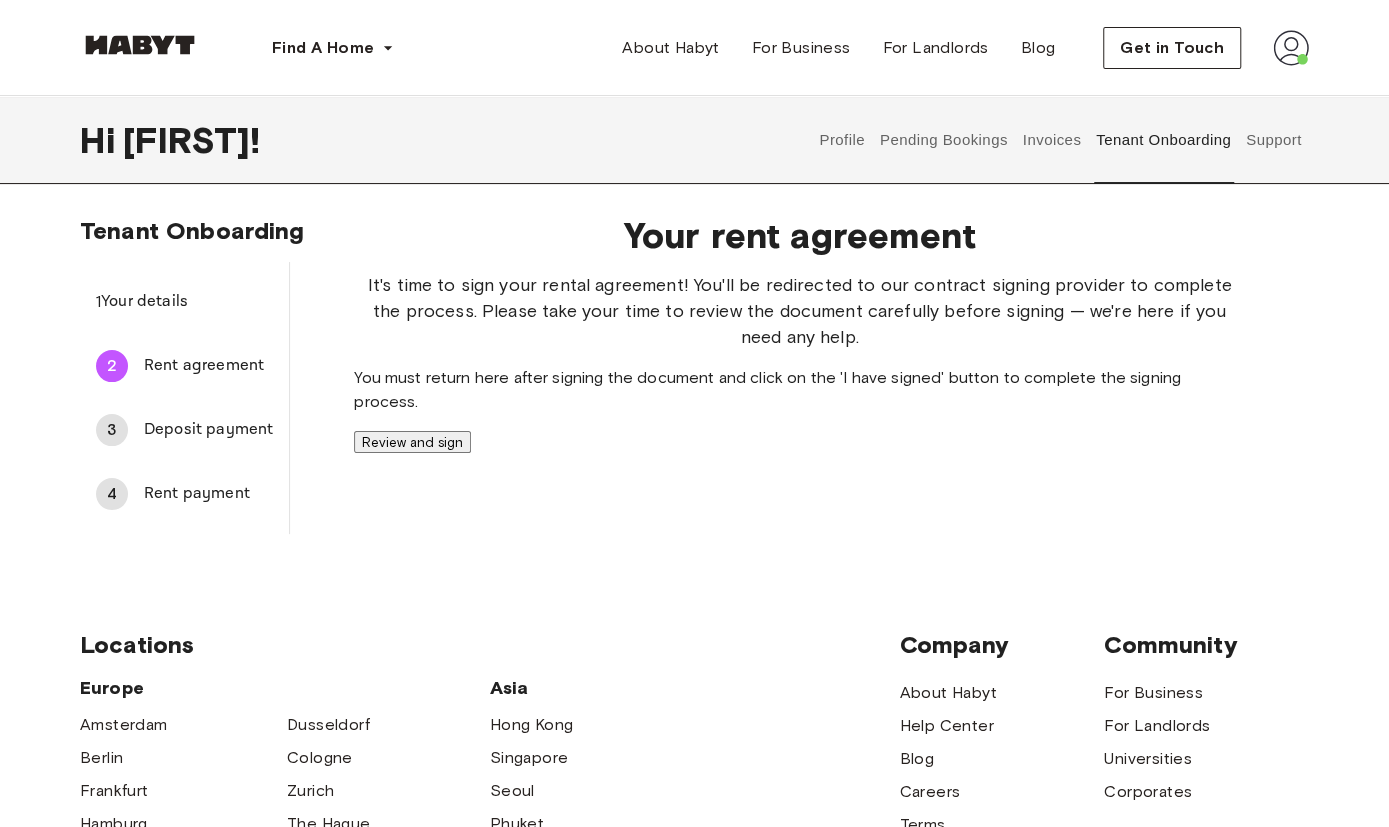 click on "Review and sign" at bounding box center (412, 442) 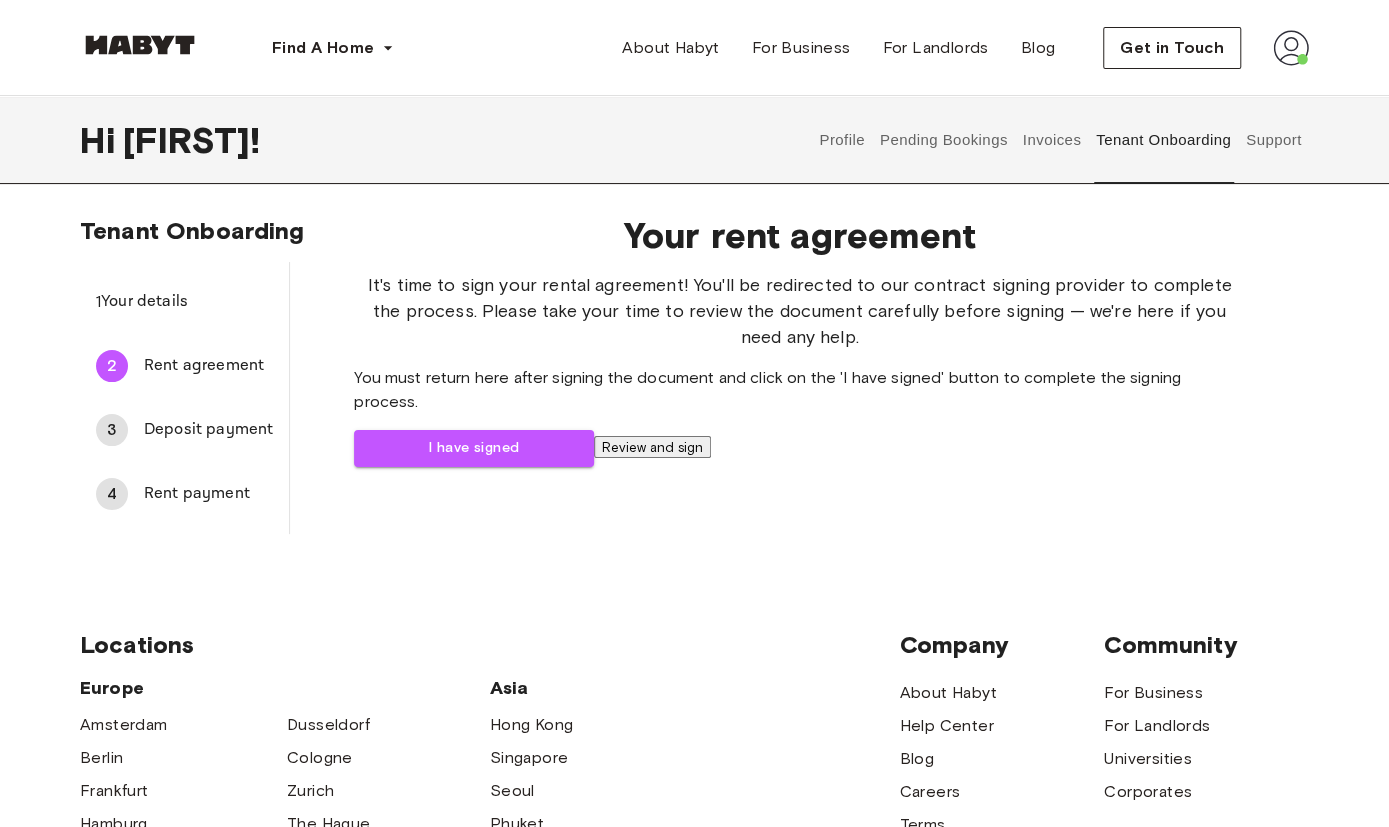 click on "Tenant Onboarding 1 Your details 2 Rent agreement 3 Deposit payment 4 Rent payment Your rent agreement It's time to sign your rental agreement! You'll be redirected to our contract signing provider to complete the process. Please take your time to review the document carefully before signing — we're here if you need any help. You must return here after signing the document and click on the 'I have signed' button to complete the signing process. I have signed Review and sign" at bounding box center (694, 383) 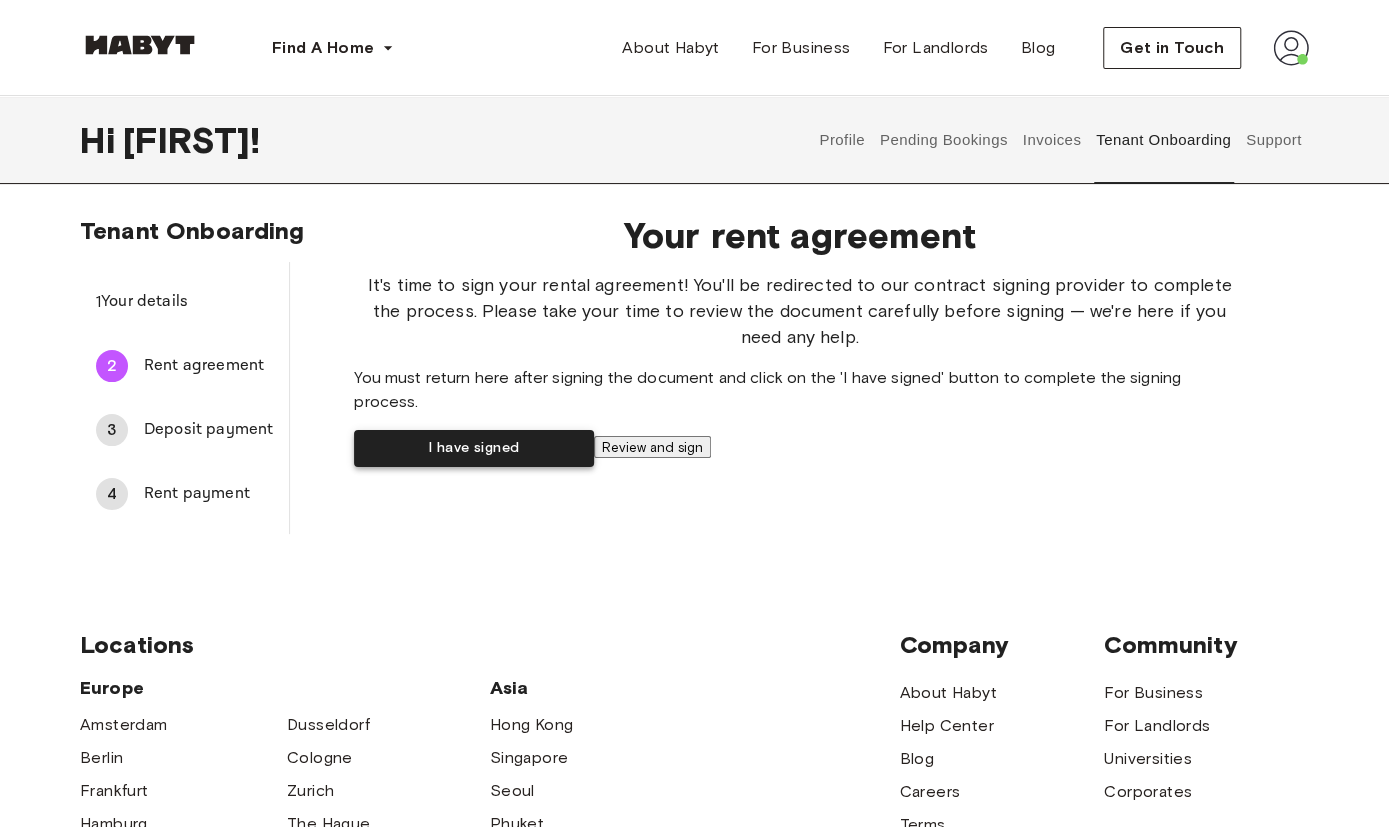click on "I have signed" at bounding box center (474, 448) 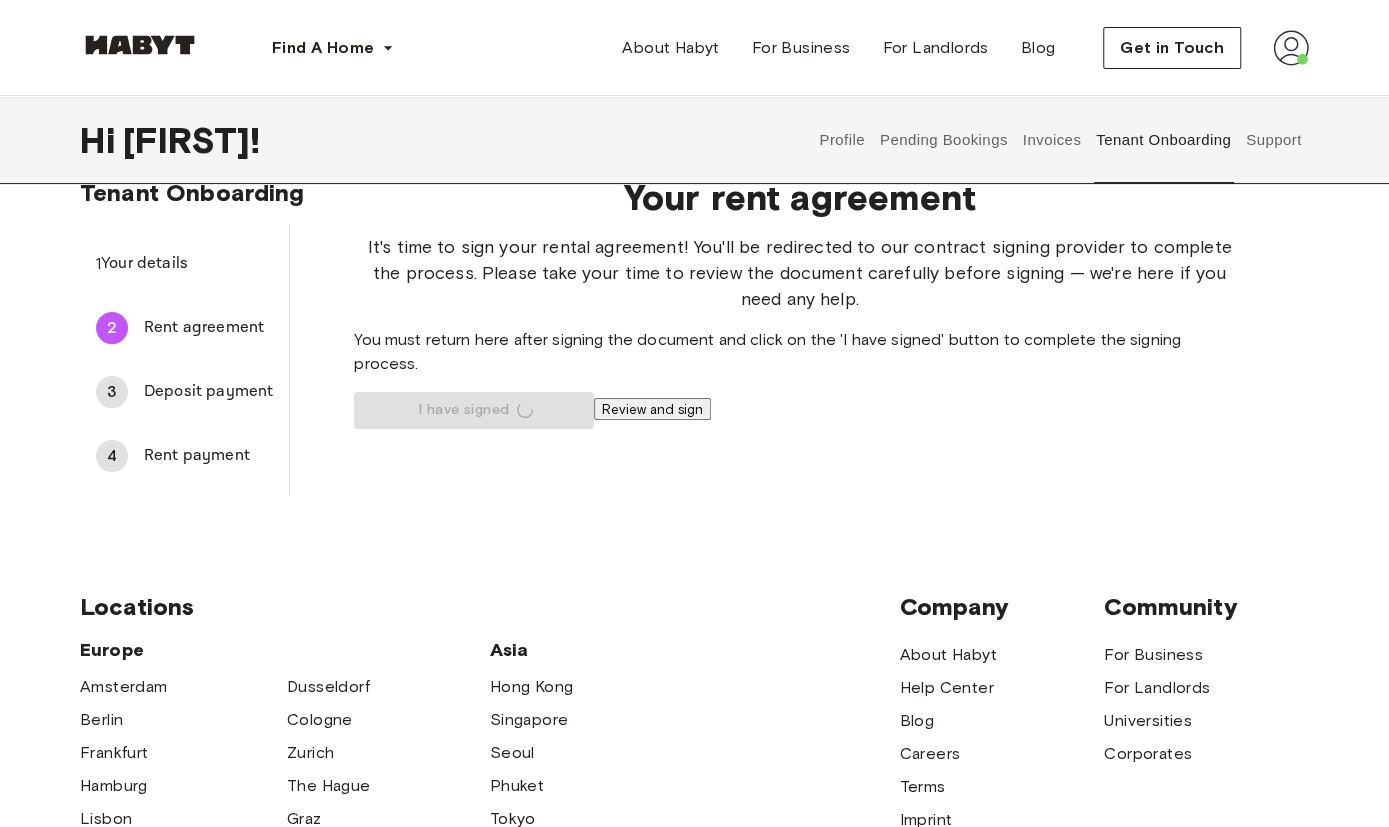 scroll, scrollTop: 0, scrollLeft: 0, axis: both 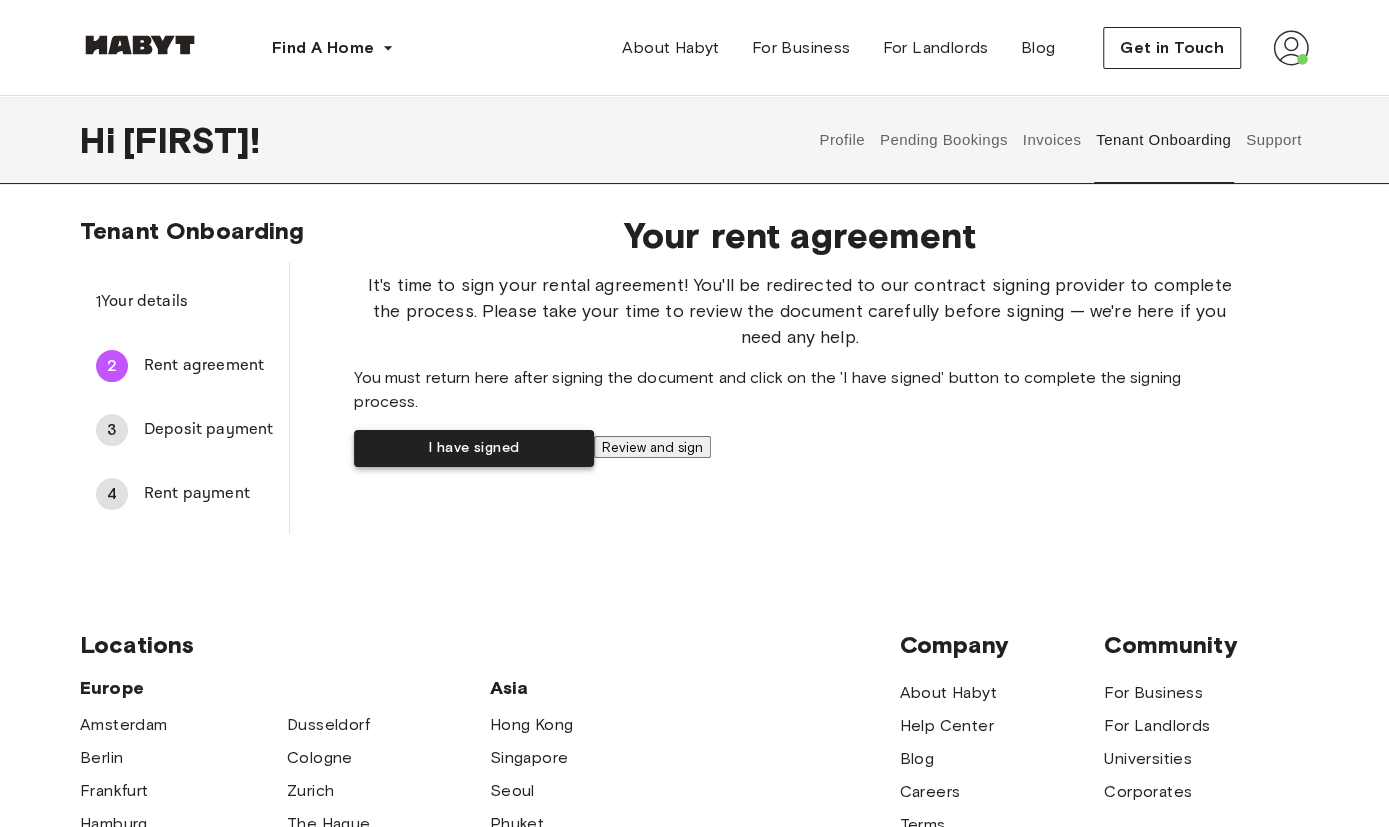 click on "I have signed" at bounding box center [474, 448] 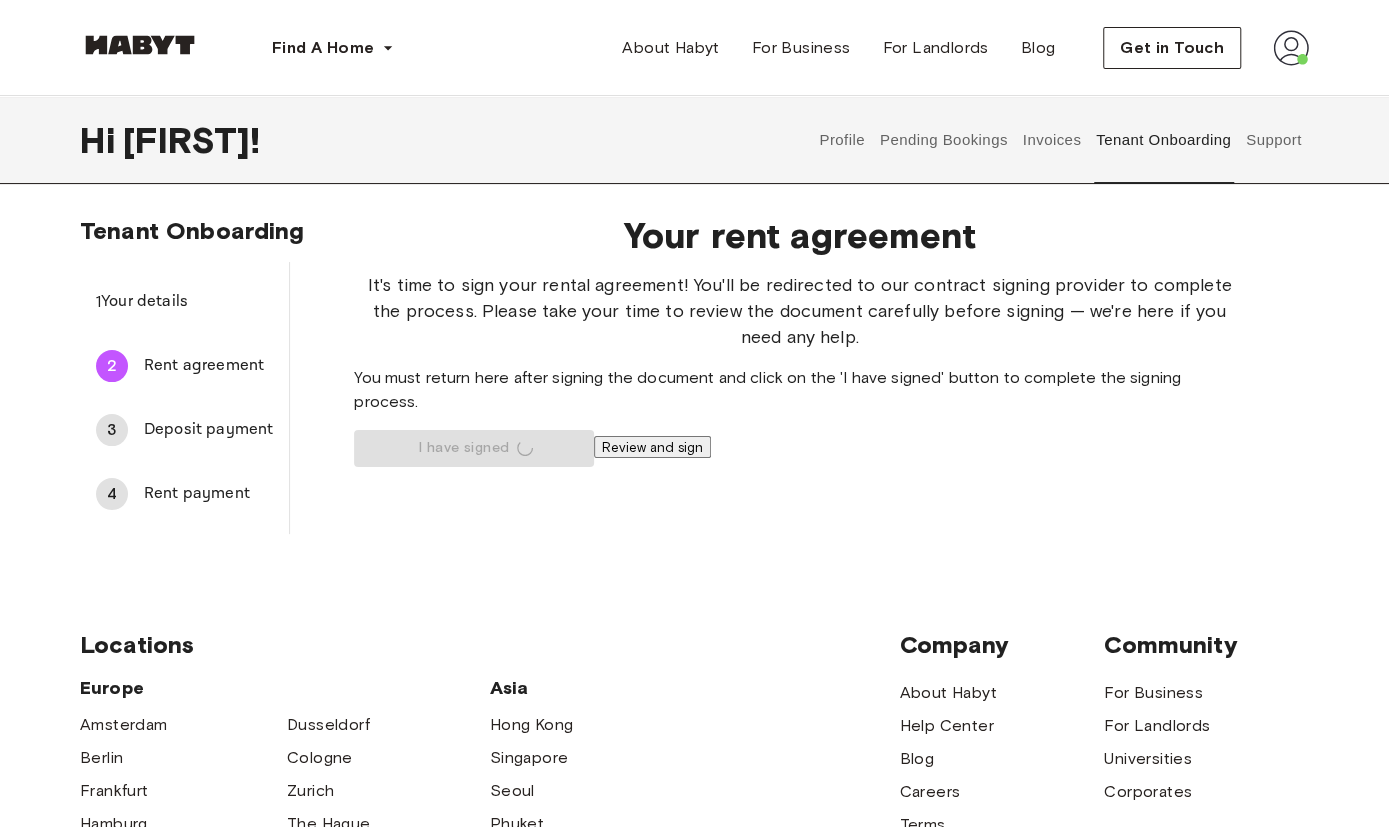 click on "Review and sign" at bounding box center [652, 447] 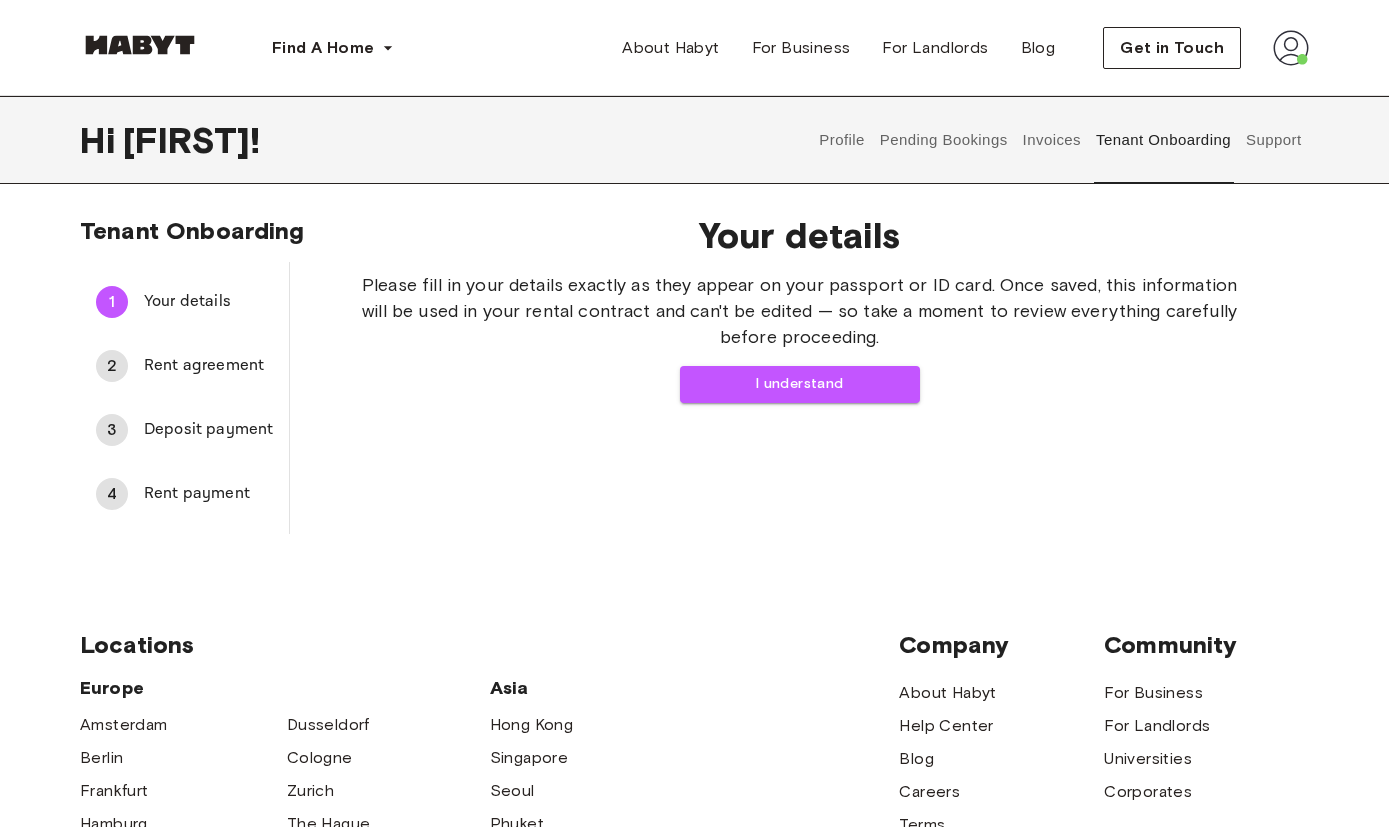 scroll, scrollTop: 0, scrollLeft: 0, axis: both 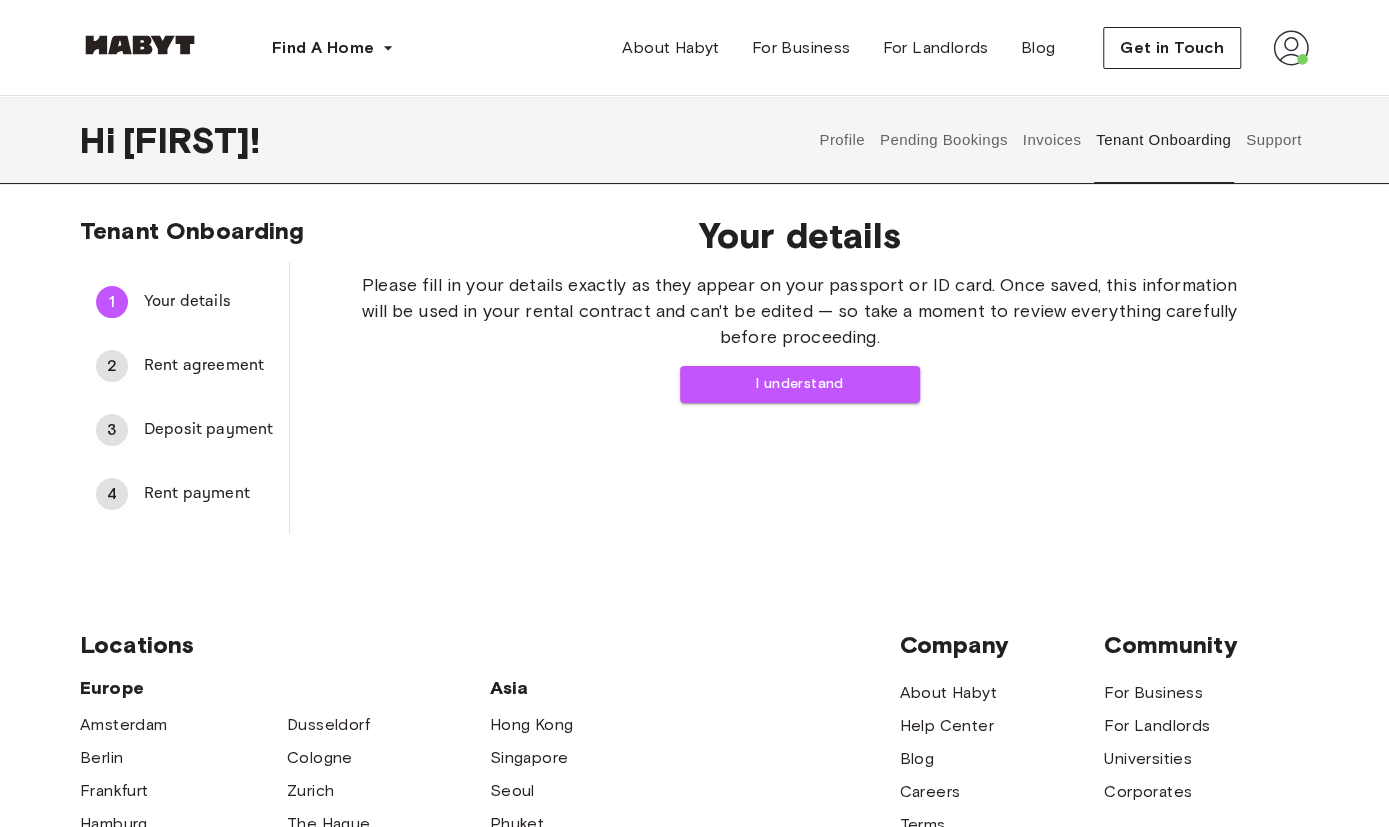 click on "I understand" at bounding box center (800, 384) 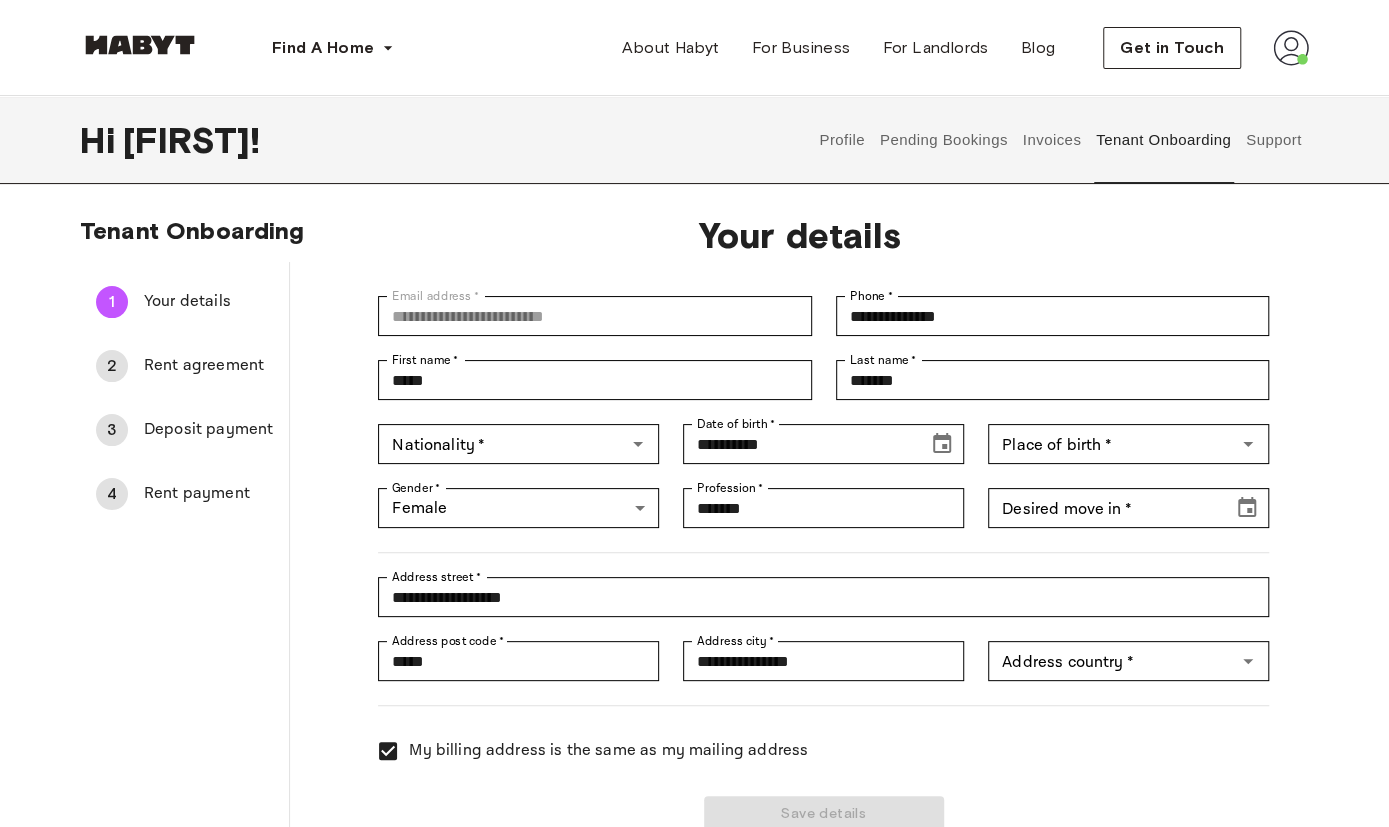 type on "******" 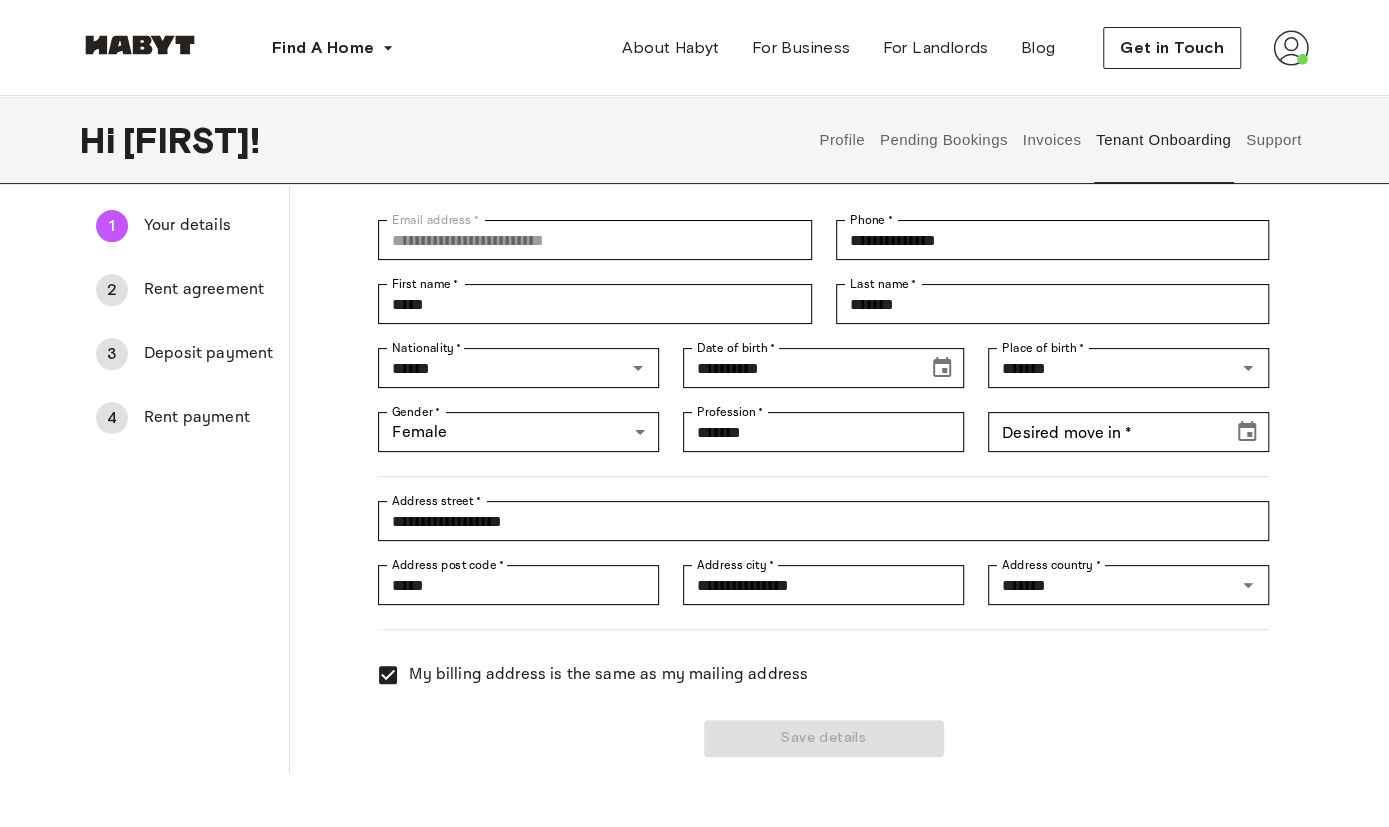 scroll, scrollTop: 78, scrollLeft: 0, axis: vertical 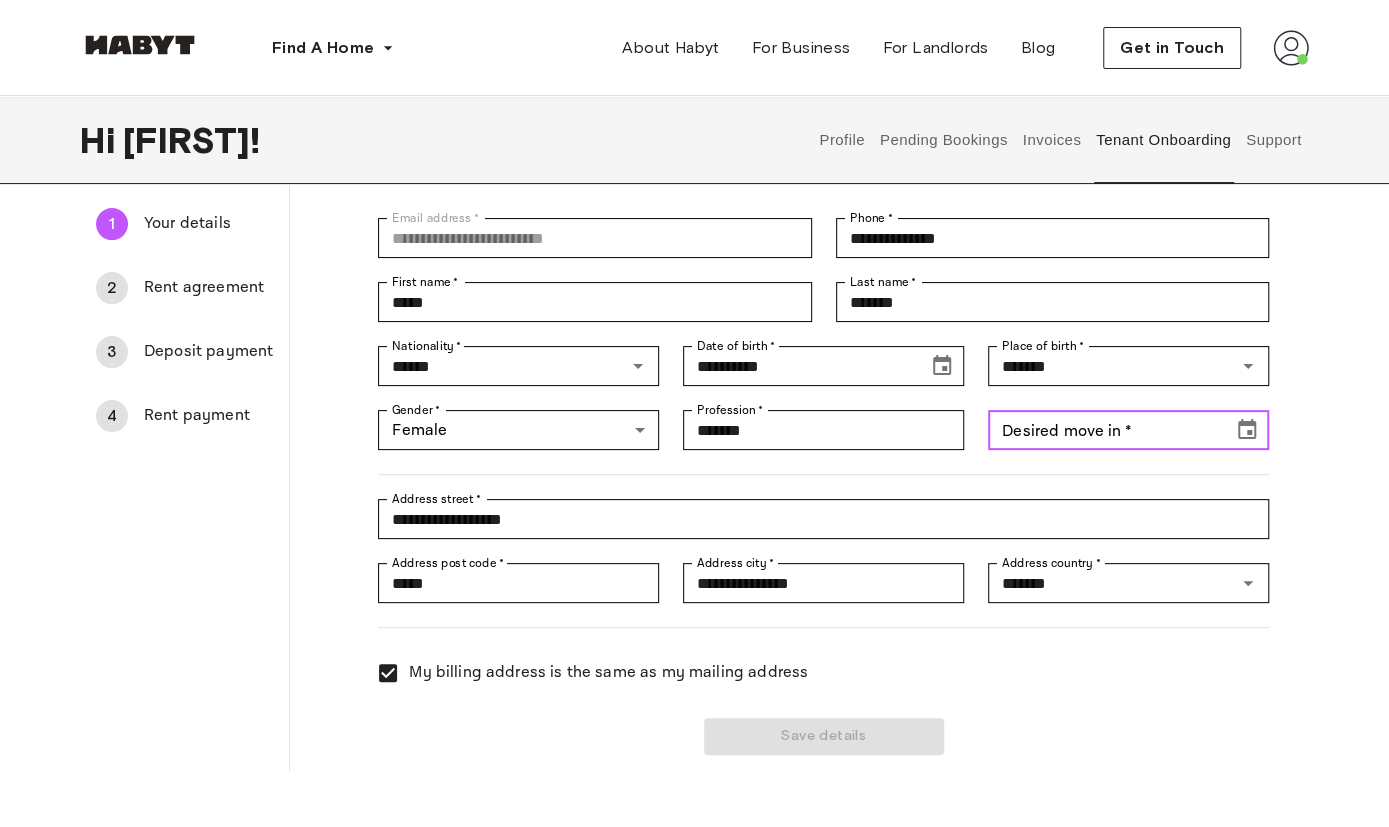 click on "Desired move in   *" at bounding box center [1103, 430] 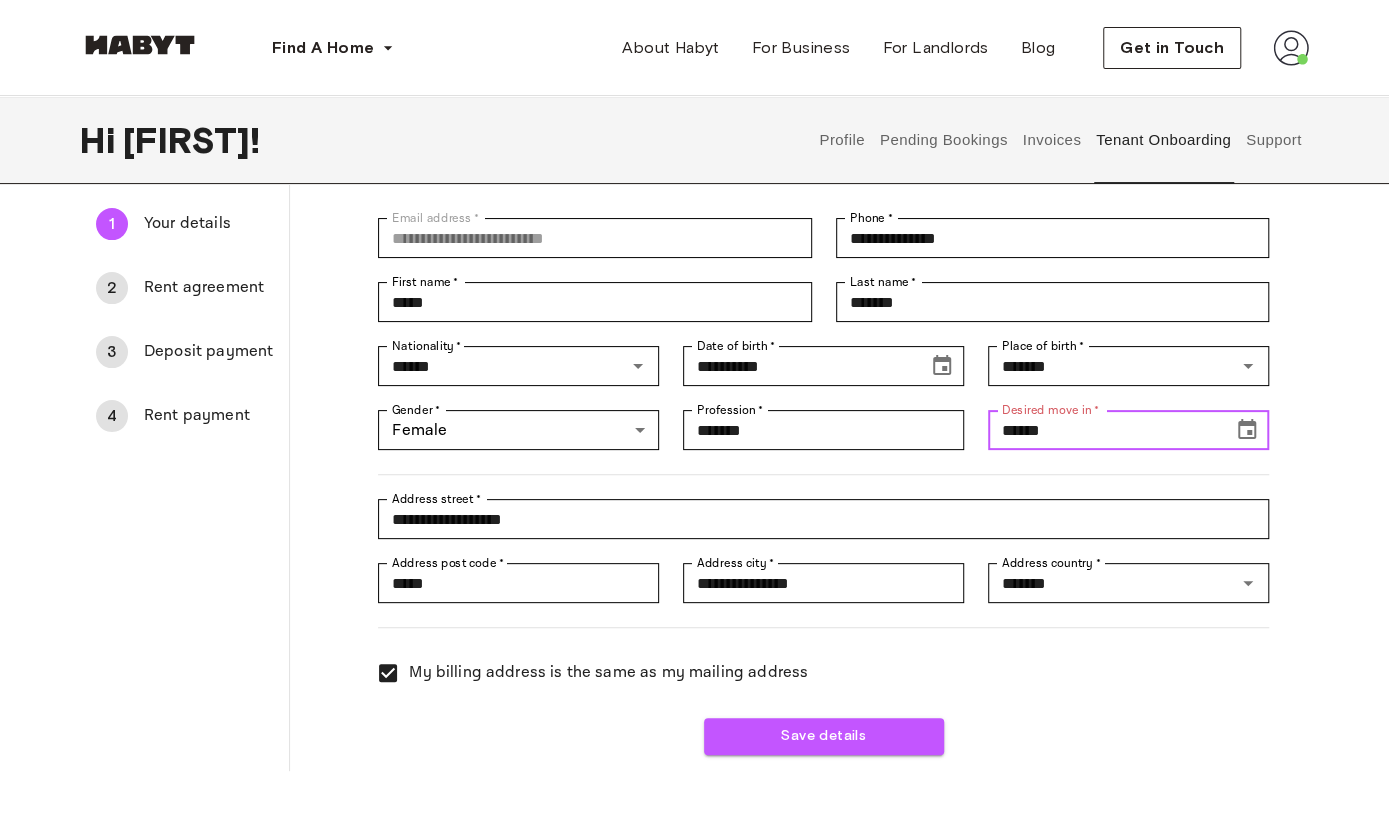 click on "******" at bounding box center (1103, 430) 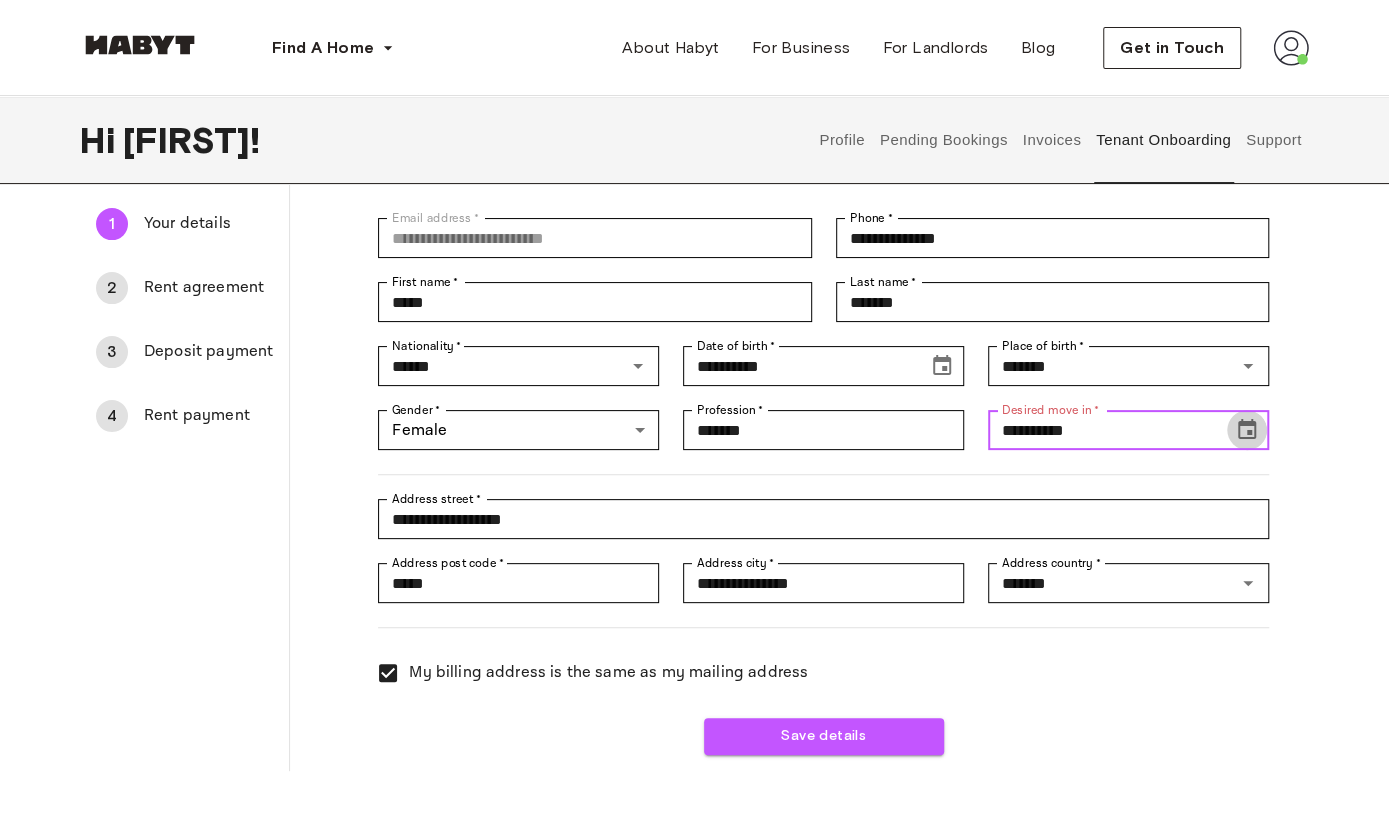 click 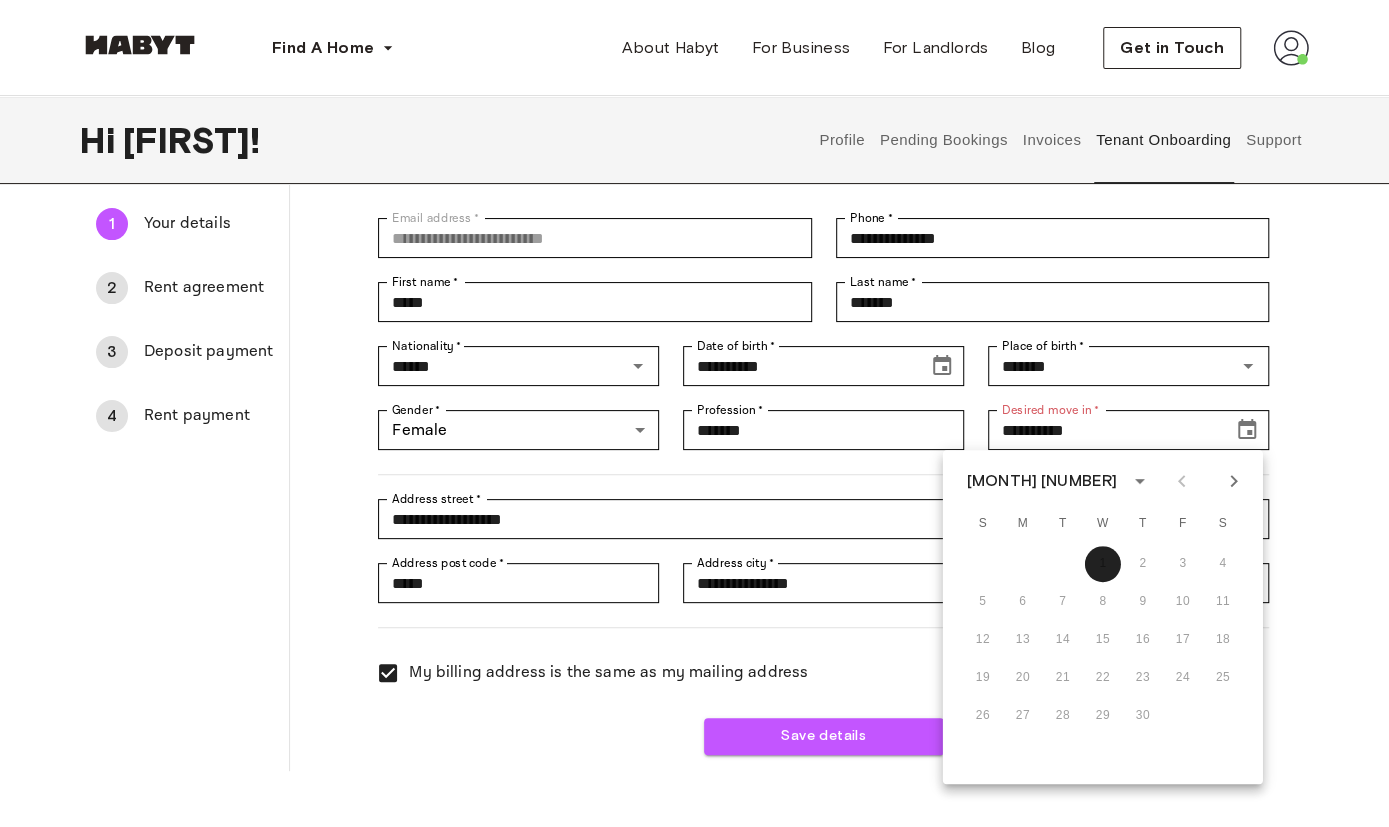click at bounding box center [1140, 481] 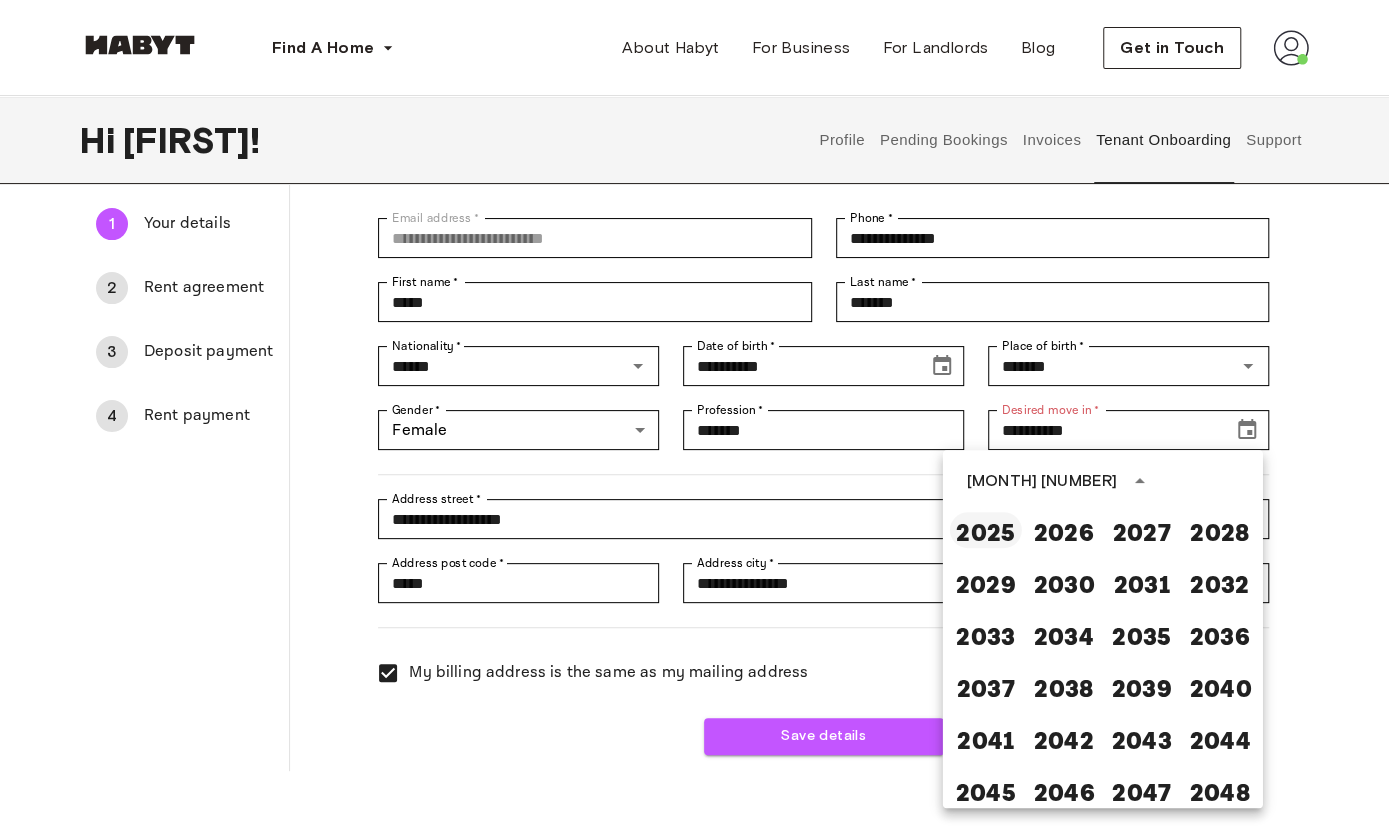 click on "2025" at bounding box center (986, 530) 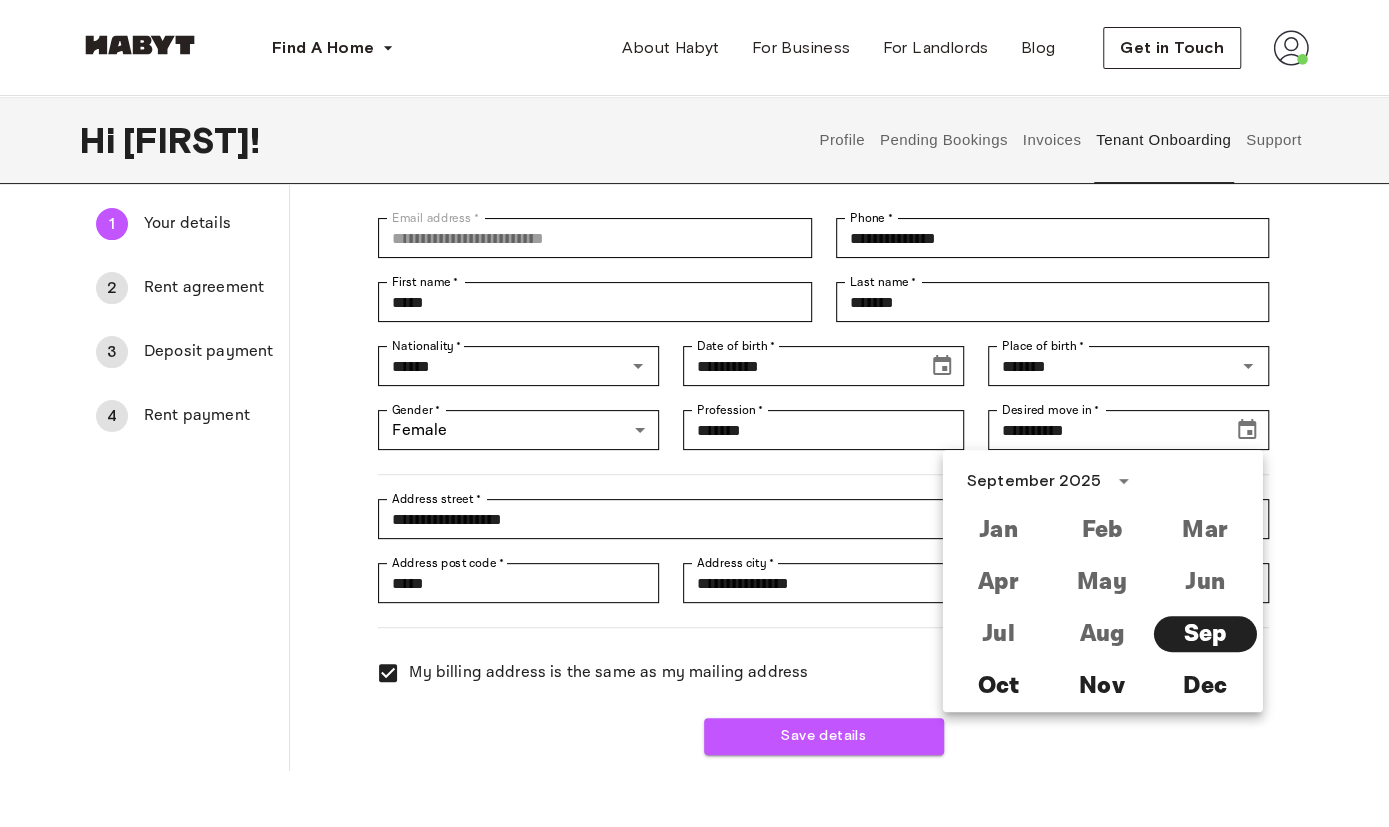 click on "September 2025" at bounding box center [1034, 481] 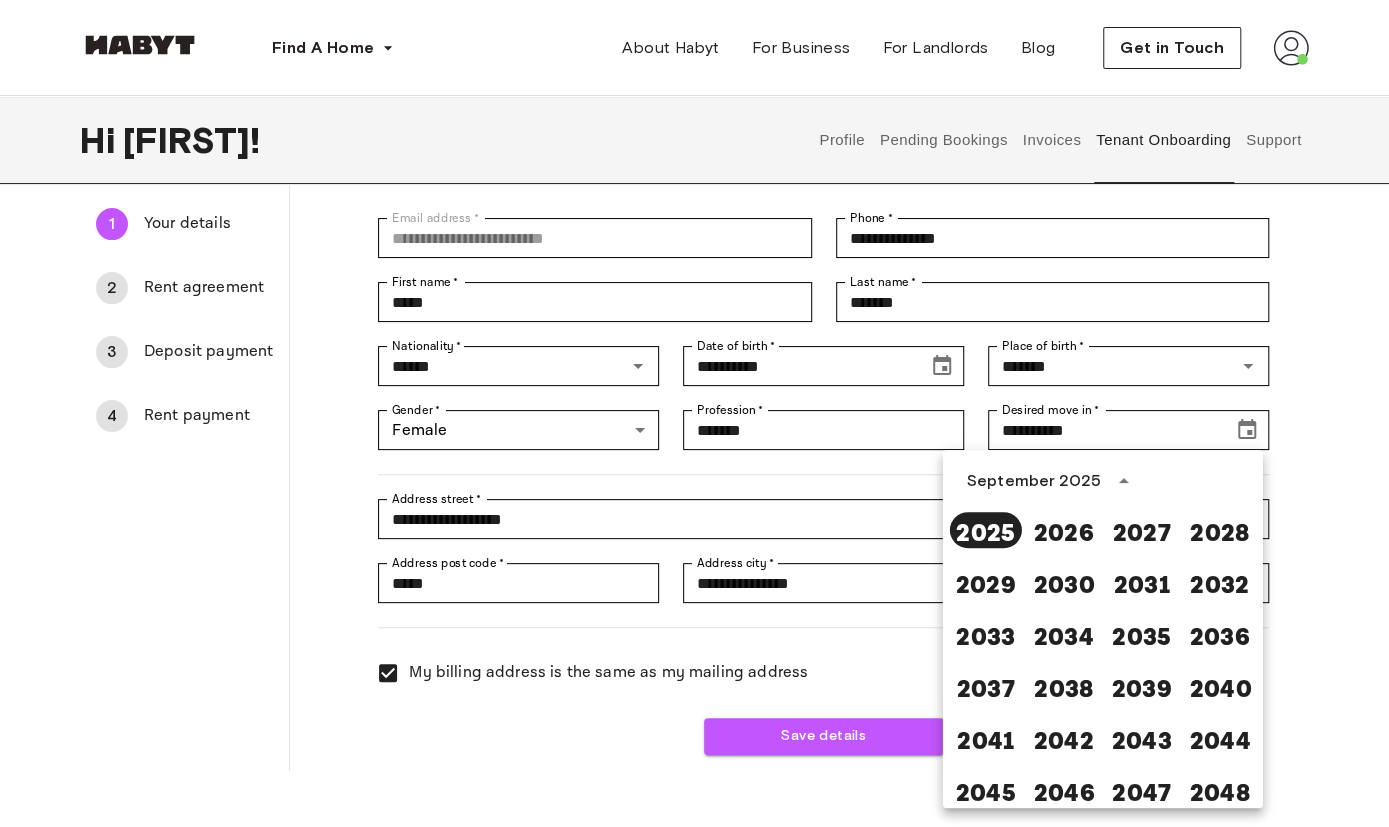 click on "September 2025" at bounding box center [1034, 481] 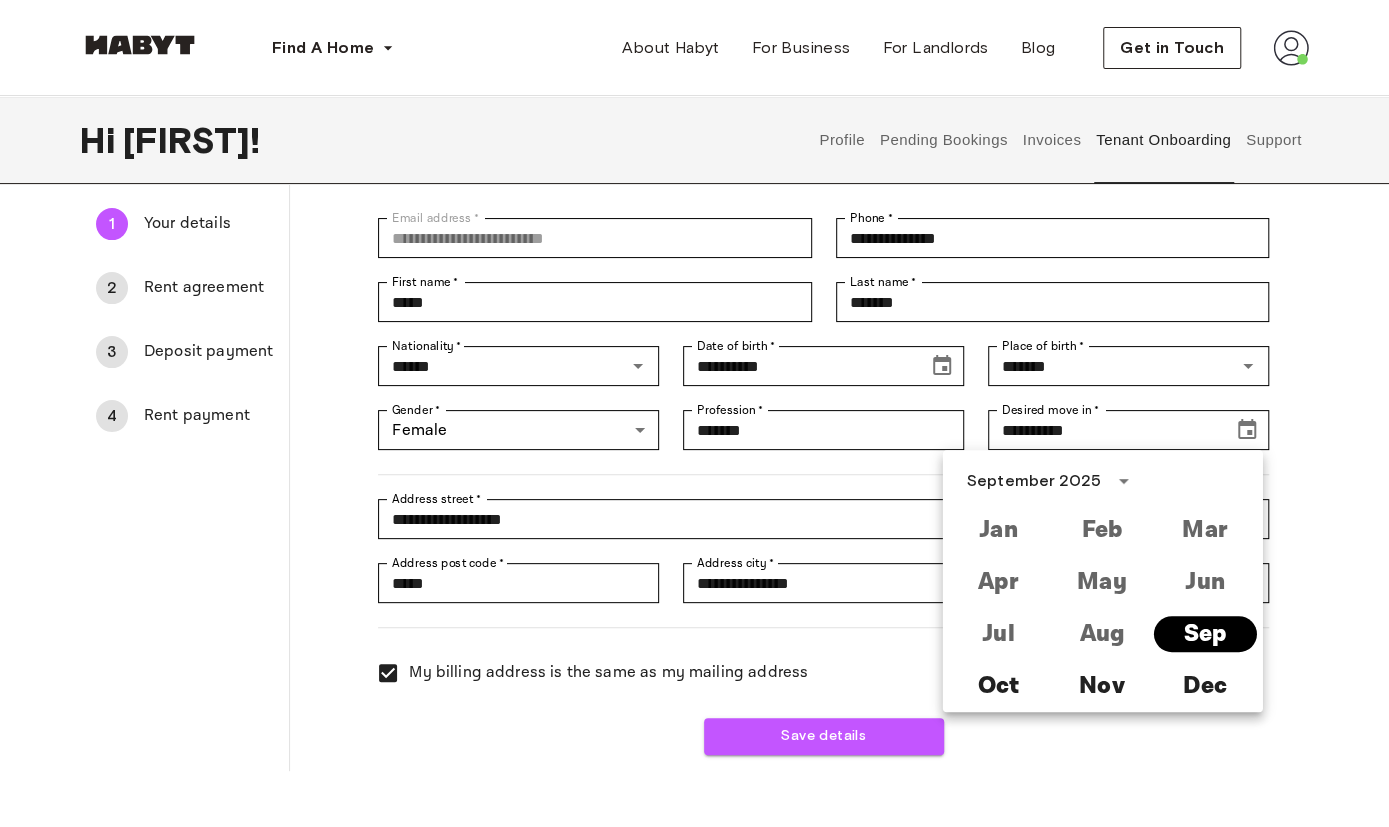 click on "Sep" at bounding box center (1204, 634) 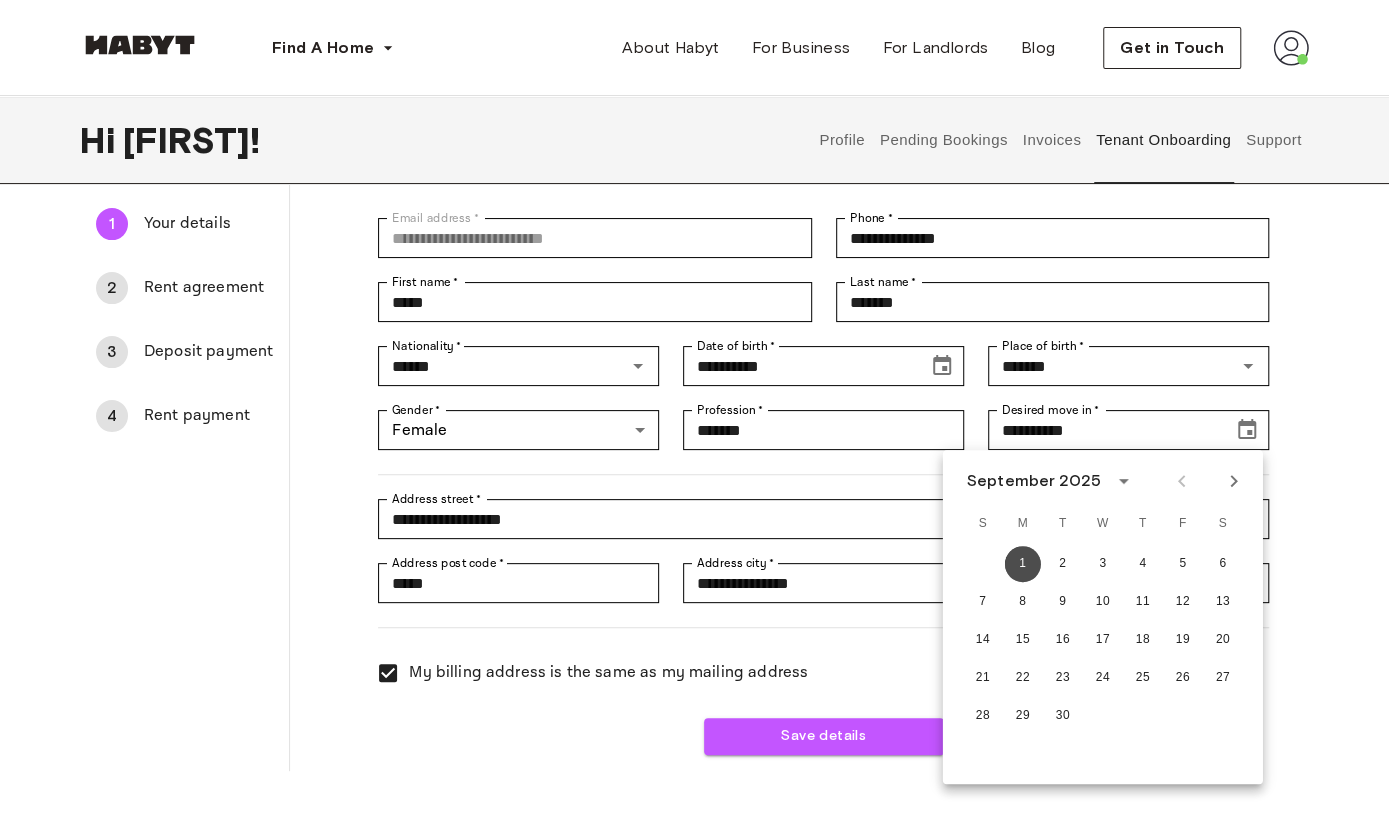 click on "1" at bounding box center (1023, 564) 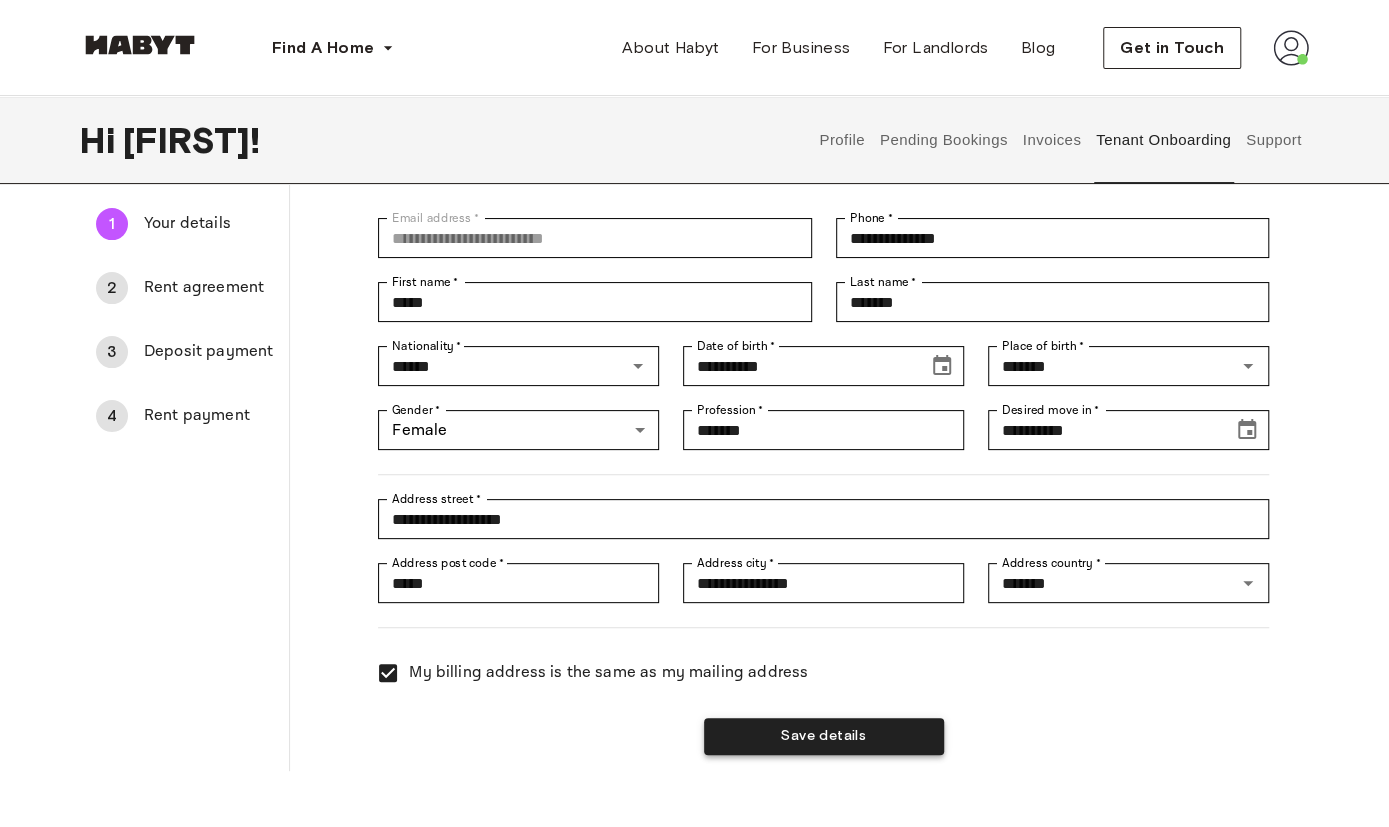 click on "Save details" at bounding box center (824, 736) 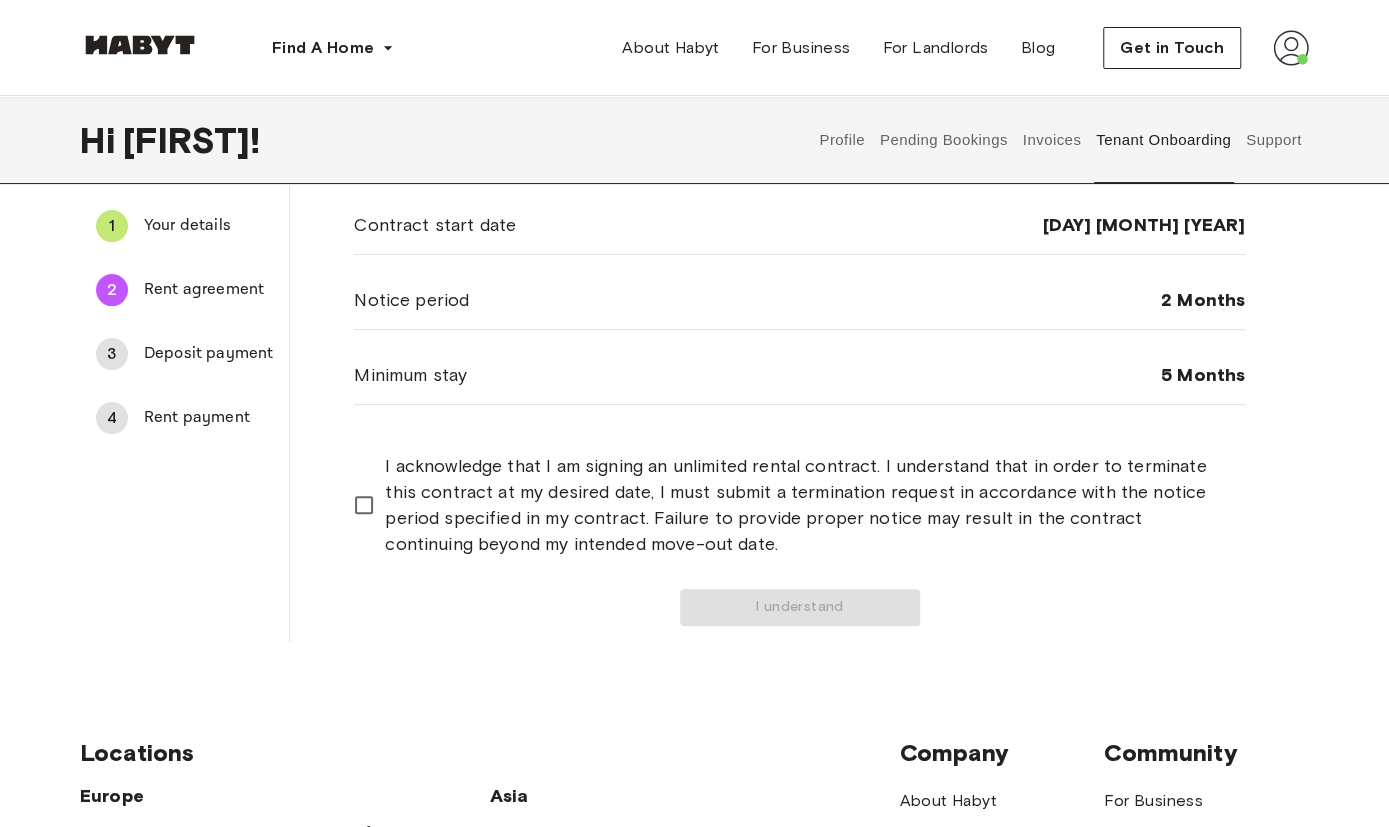 scroll, scrollTop: 0, scrollLeft: 0, axis: both 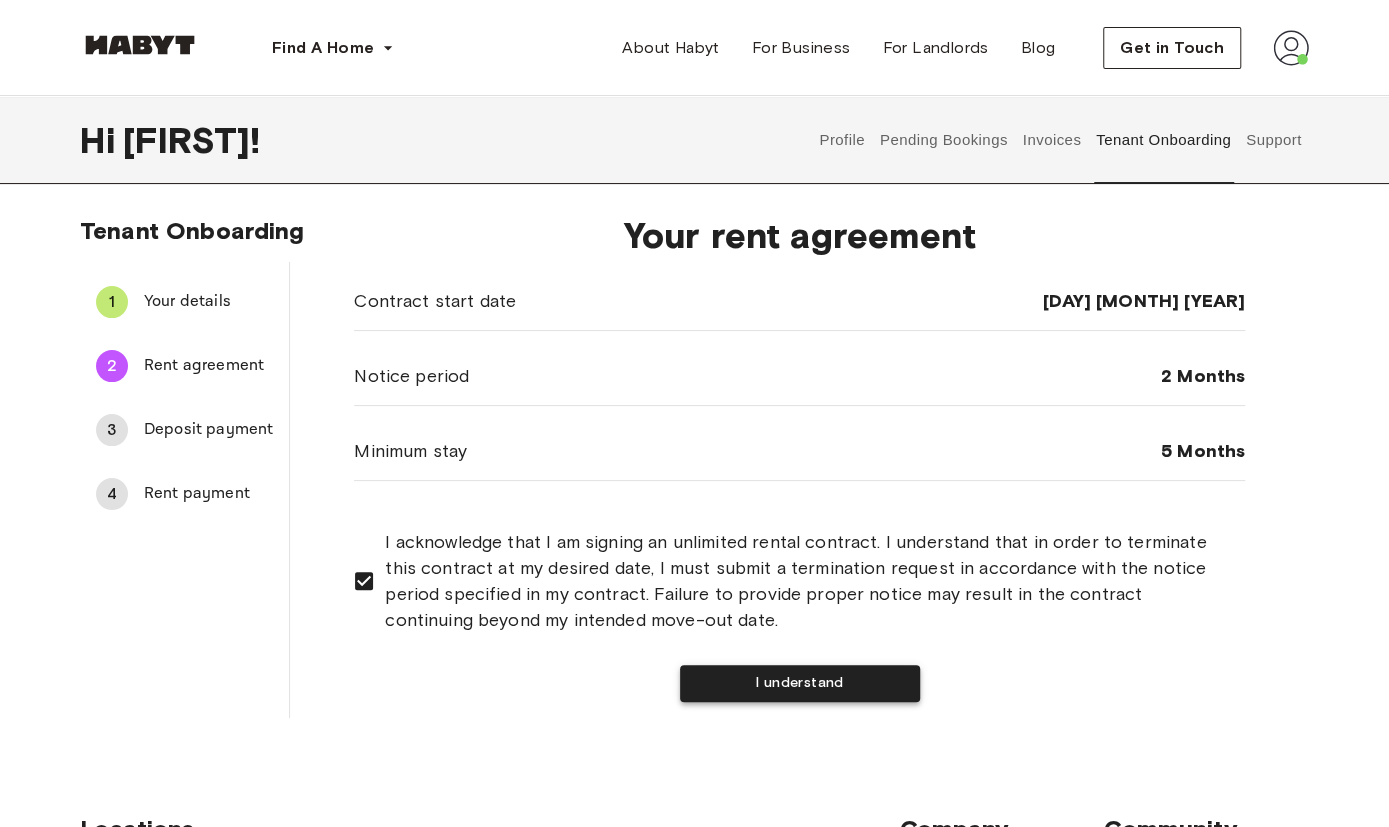 click on "I understand" at bounding box center [800, 683] 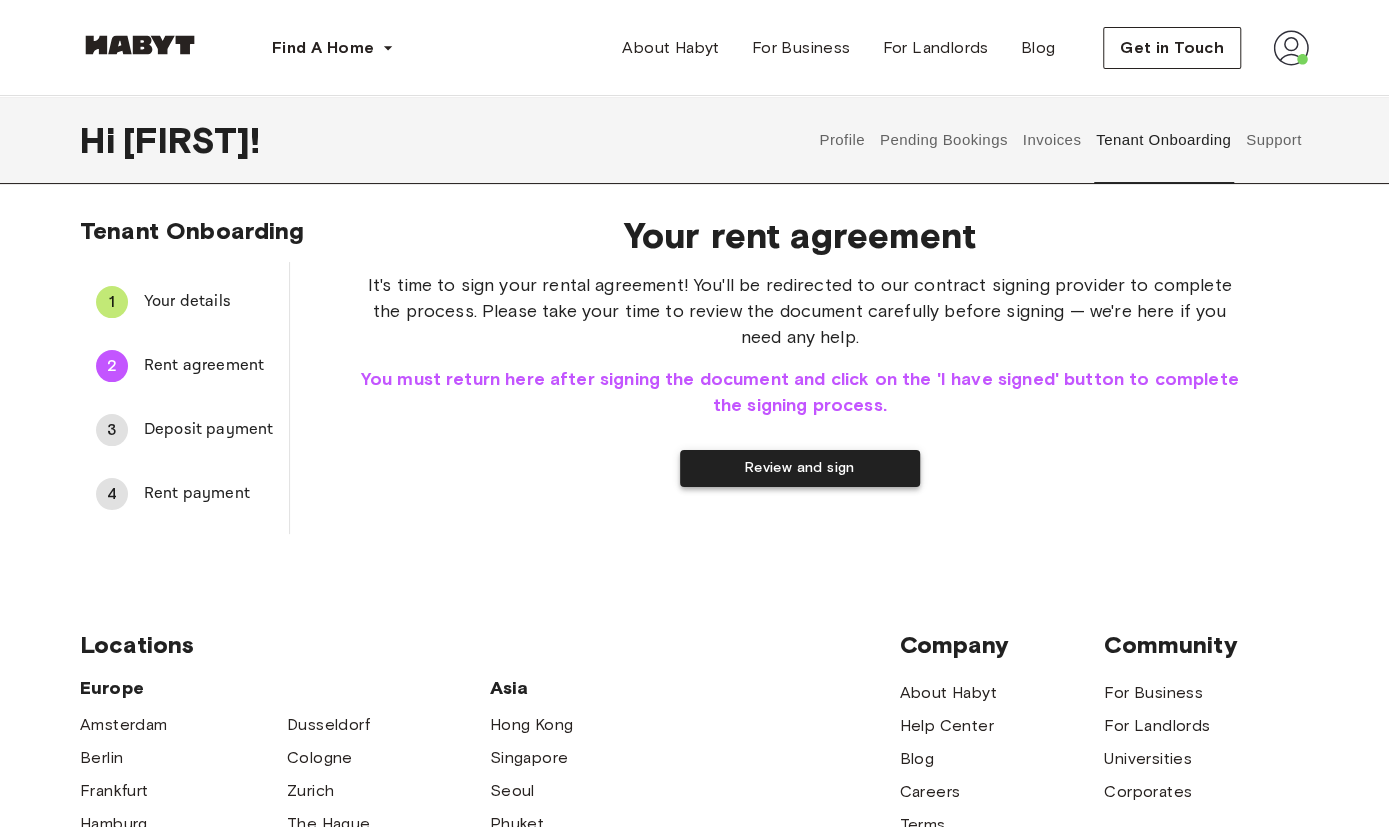 click on "Review and sign" at bounding box center [800, 468] 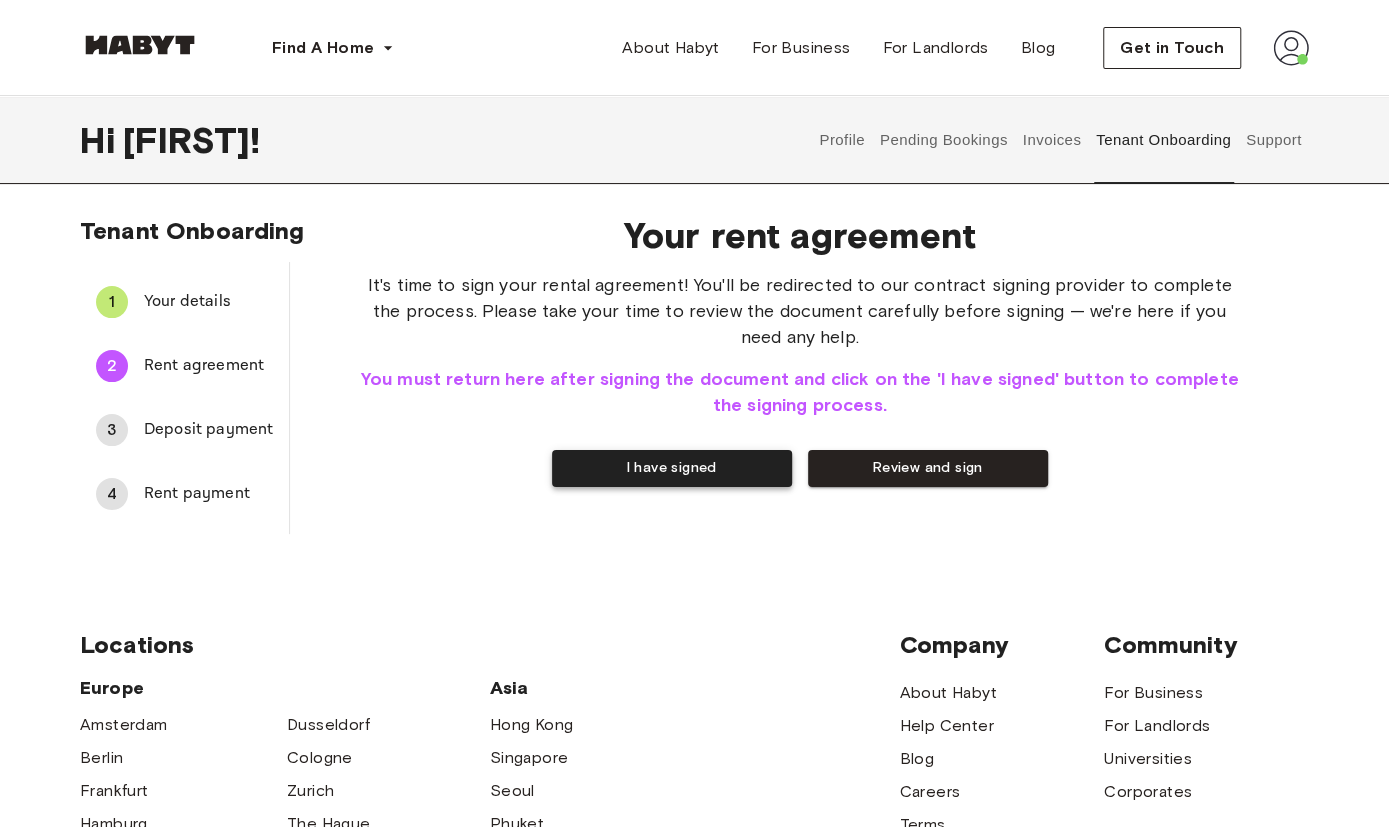click on "I have signed" at bounding box center (672, 468) 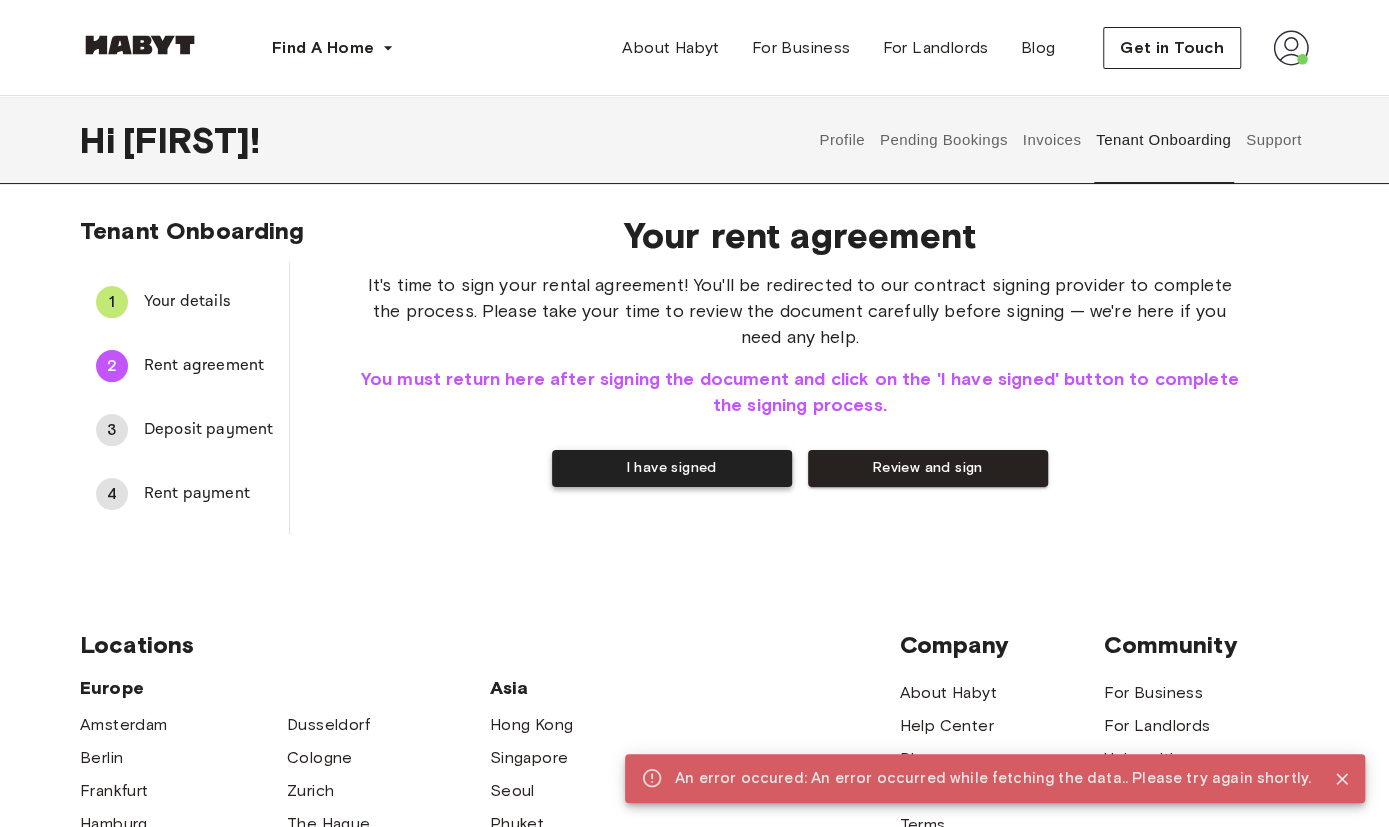 click on "I have signed" at bounding box center [672, 468] 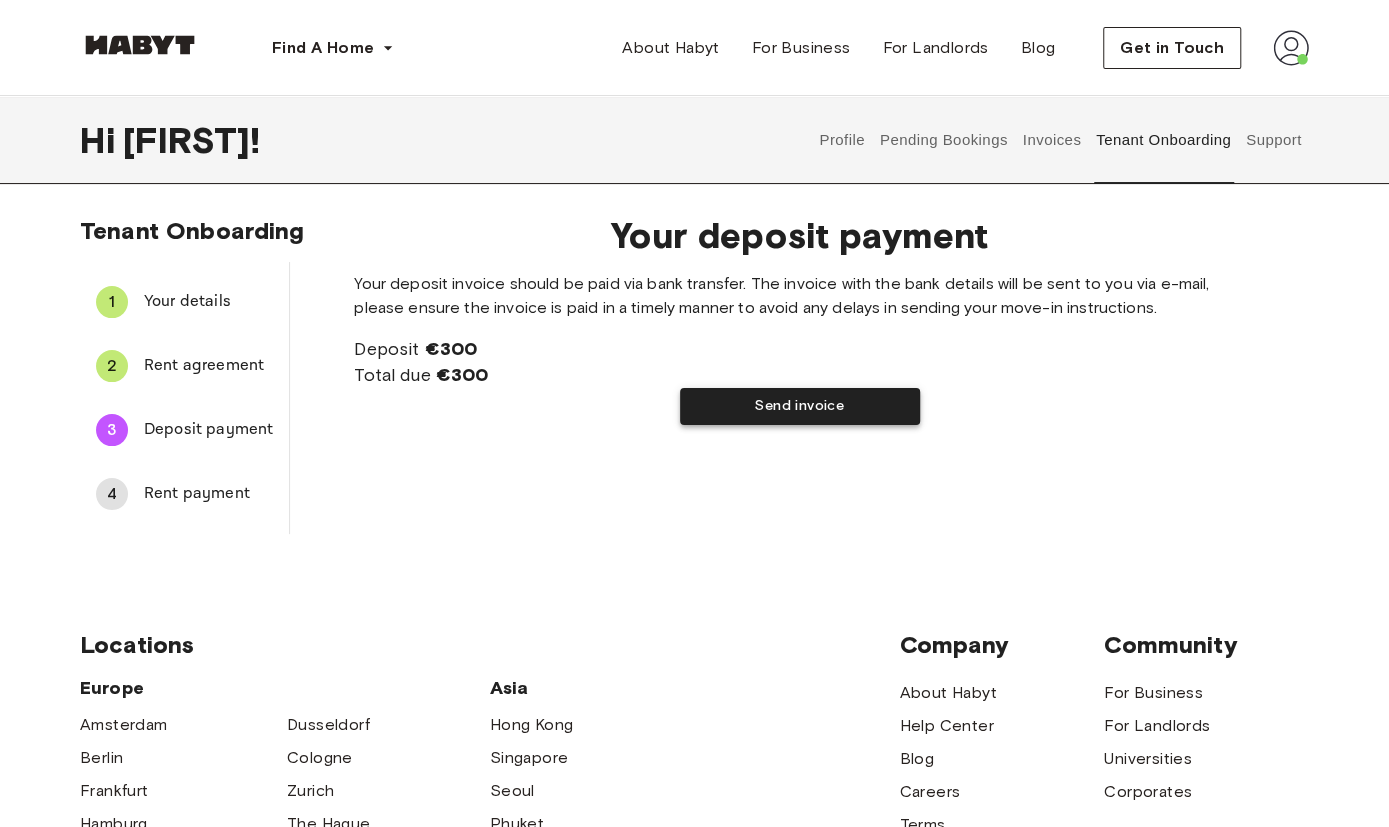 click on "Send invoice" at bounding box center [800, 406] 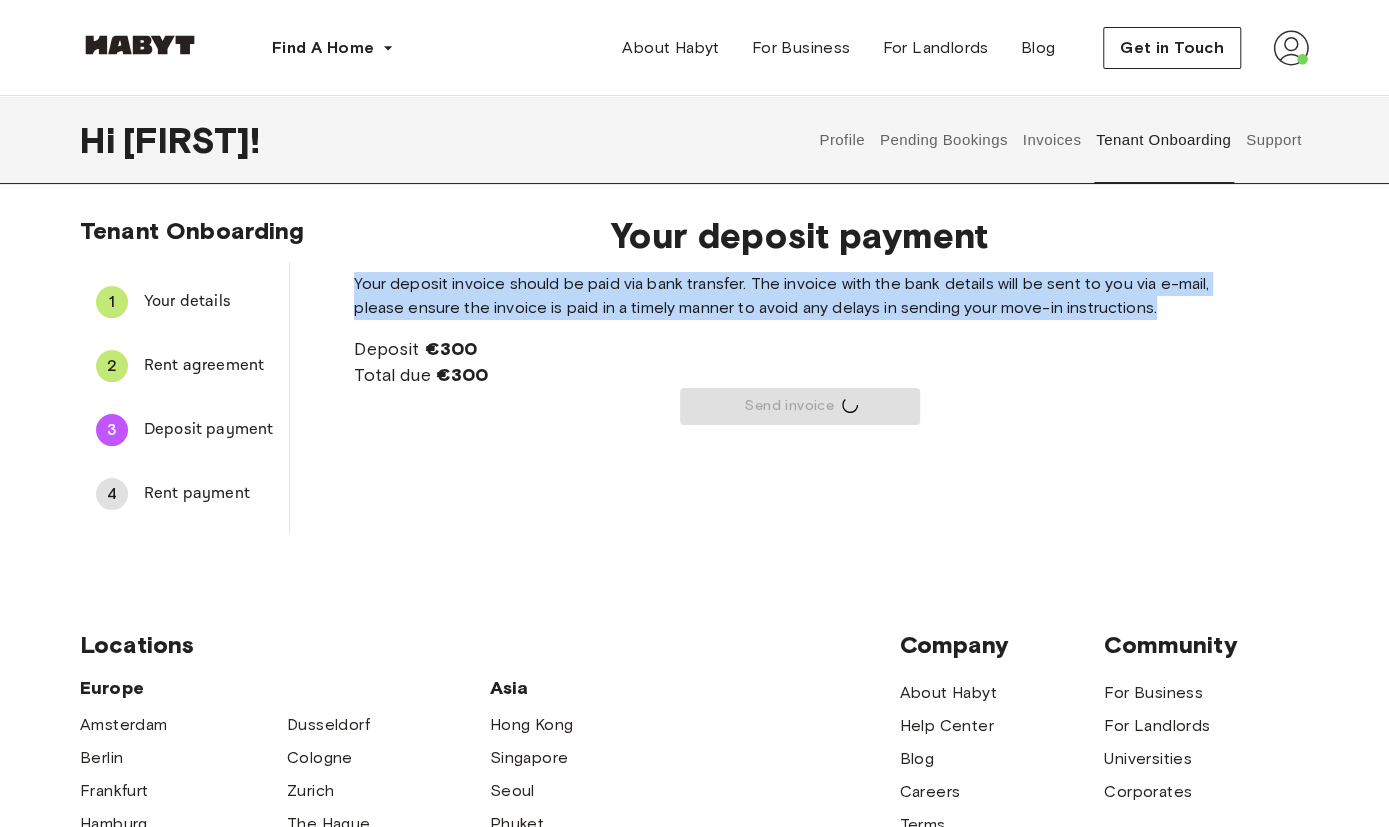 drag, startPoint x: 363, startPoint y: 290, endPoint x: 877, endPoint y: 352, distance: 517.72577 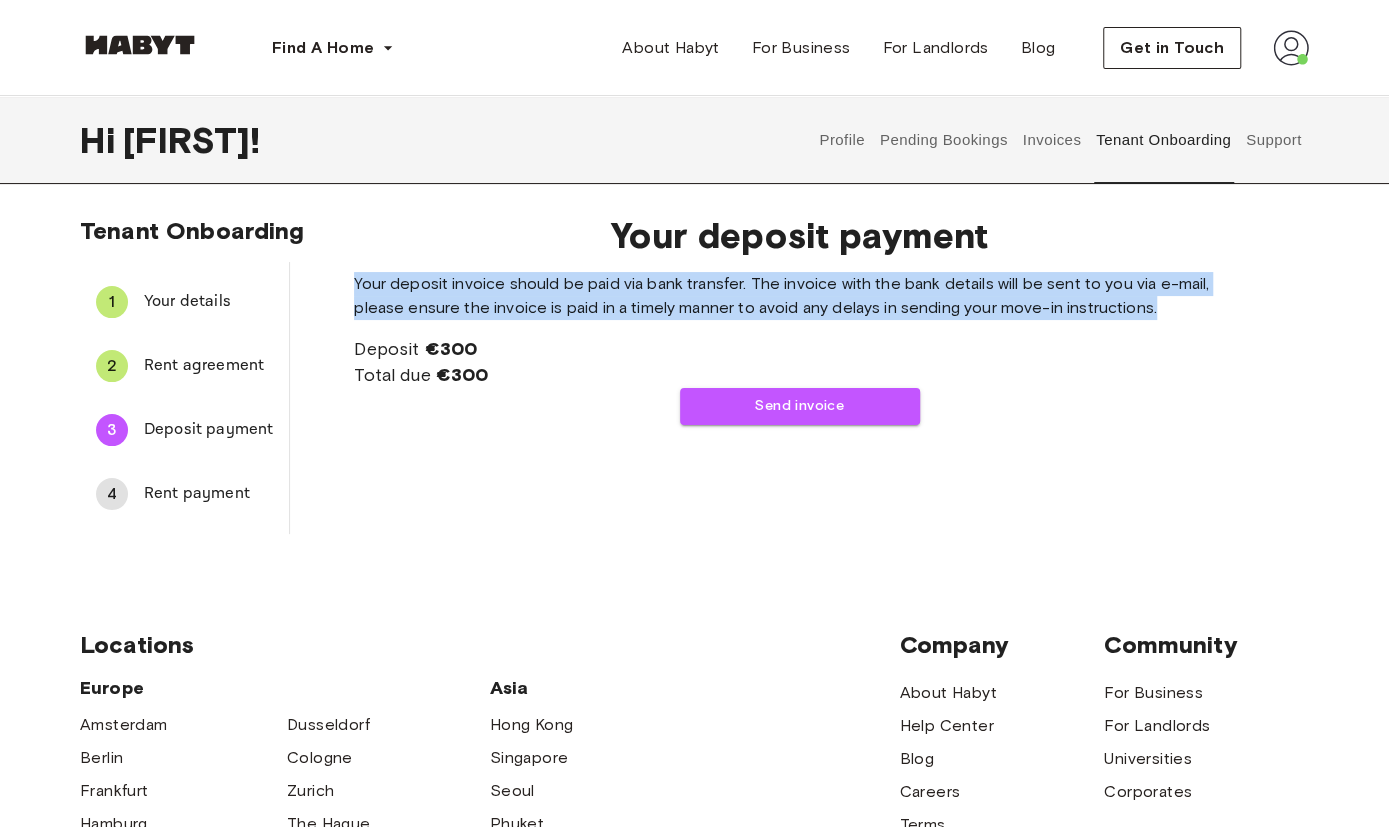 copy on "Your deposit invoice should be paid via bank transfer. The invoice with the bank details will be sent to you via e-mail, please ensure the invoice is paid in a timely manner to avoid any delays in sending your move-in instructions." 